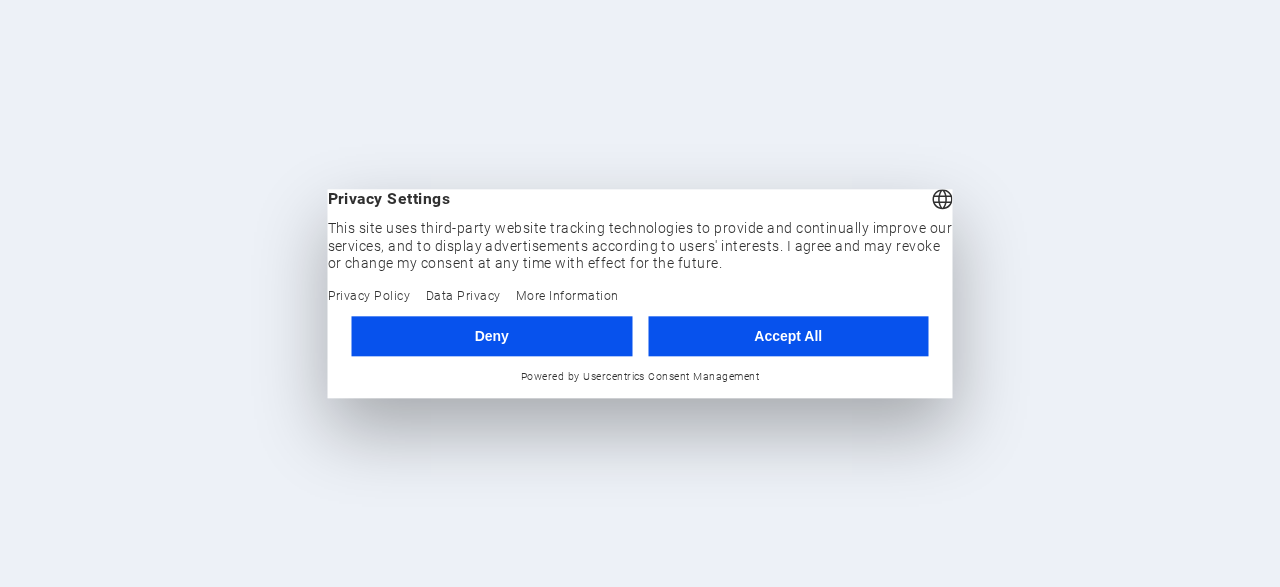 scroll, scrollTop: 0, scrollLeft: 0, axis: both 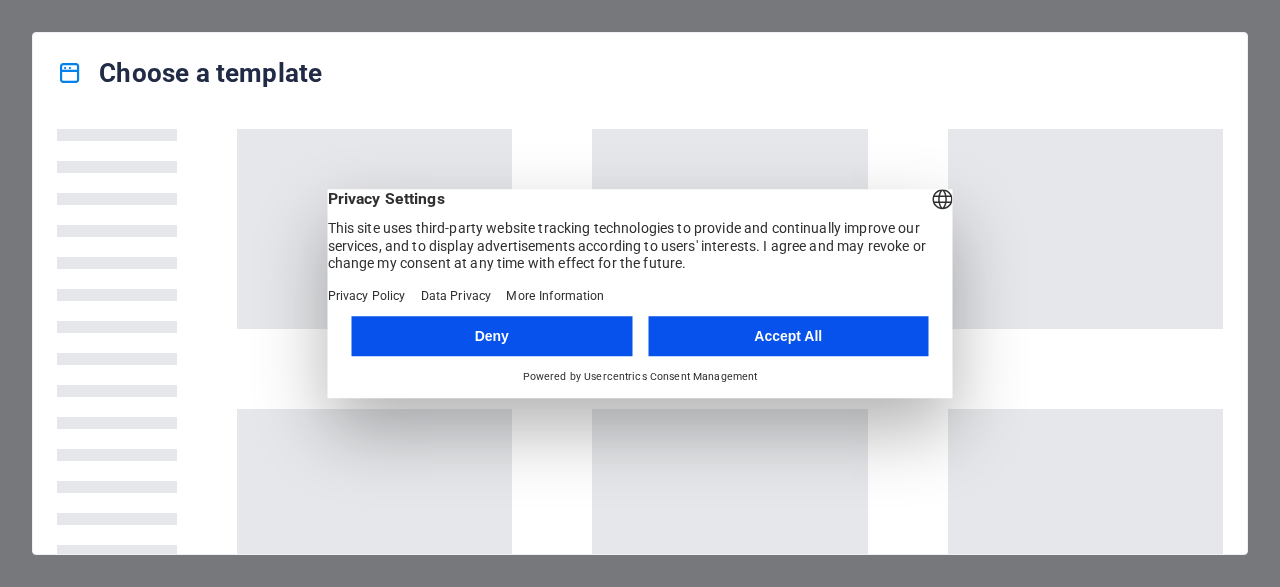 click on "Accept All" at bounding box center [788, 336] 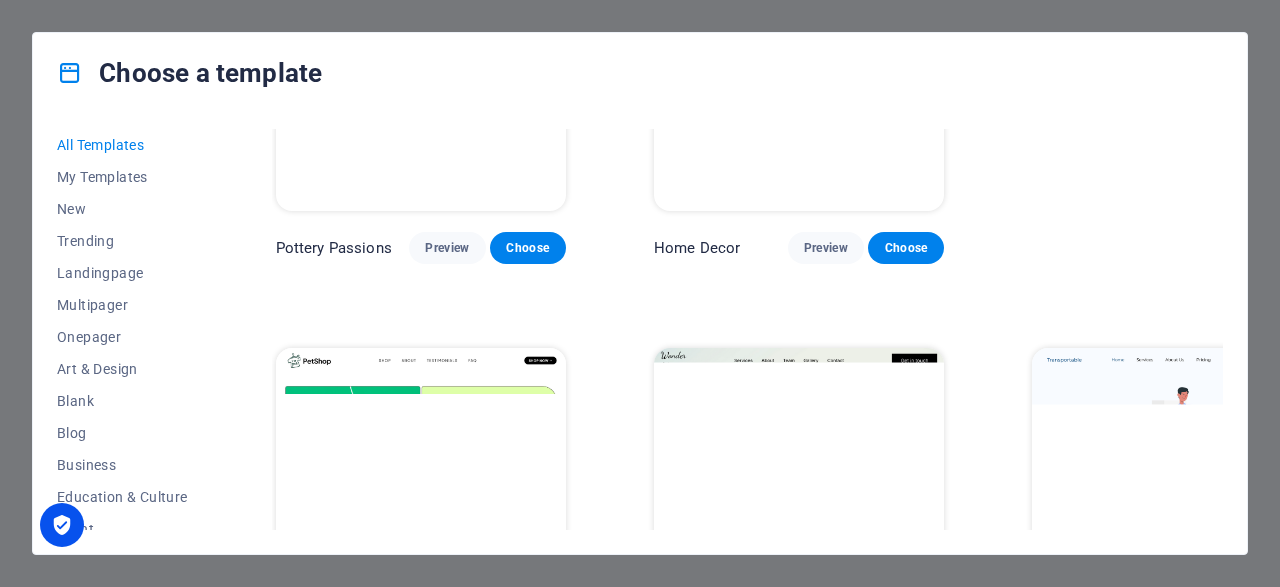 scroll, scrollTop: 672, scrollLeft: 0, axis: vertical 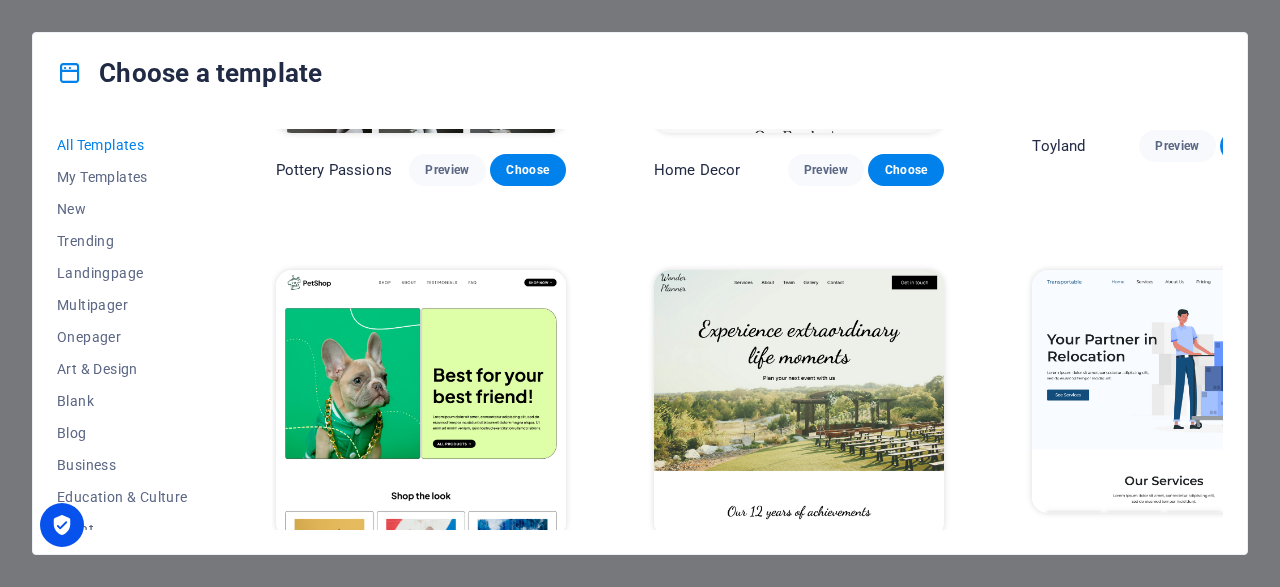click at bounding box center (421, 404) 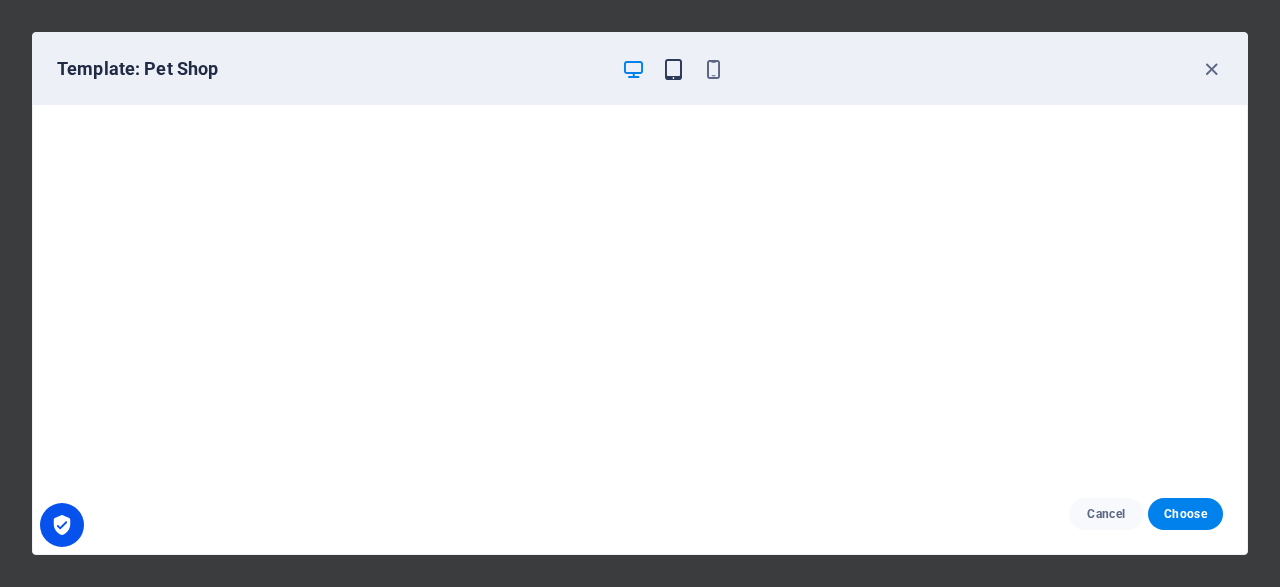 click at bounding box center [673, 69] 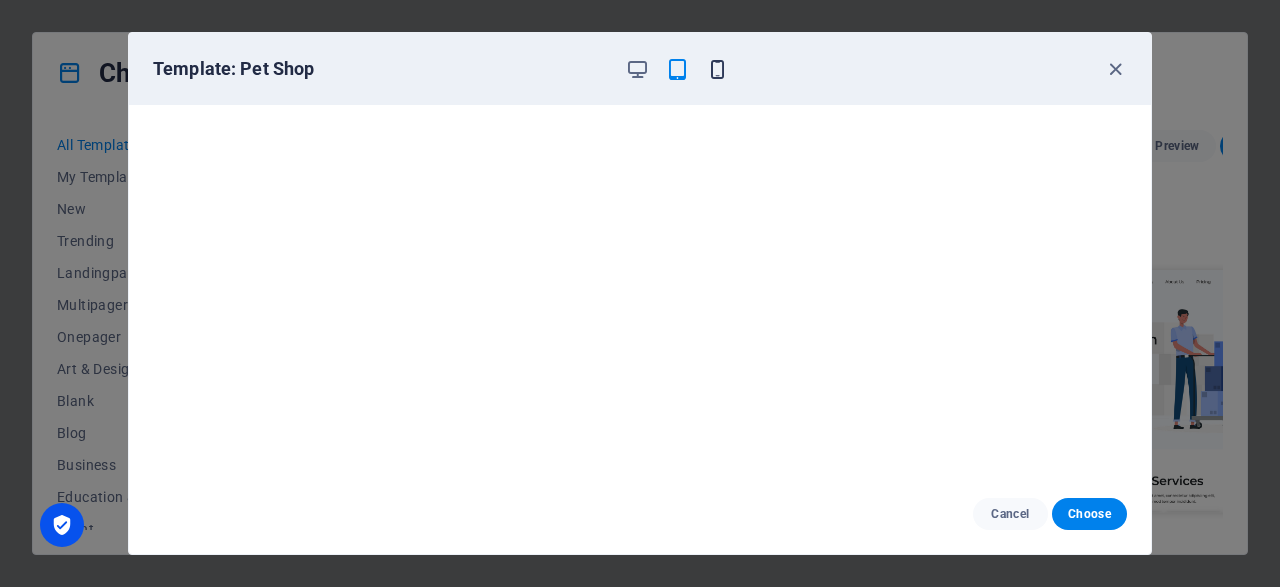click at bounding box center [717, 69] 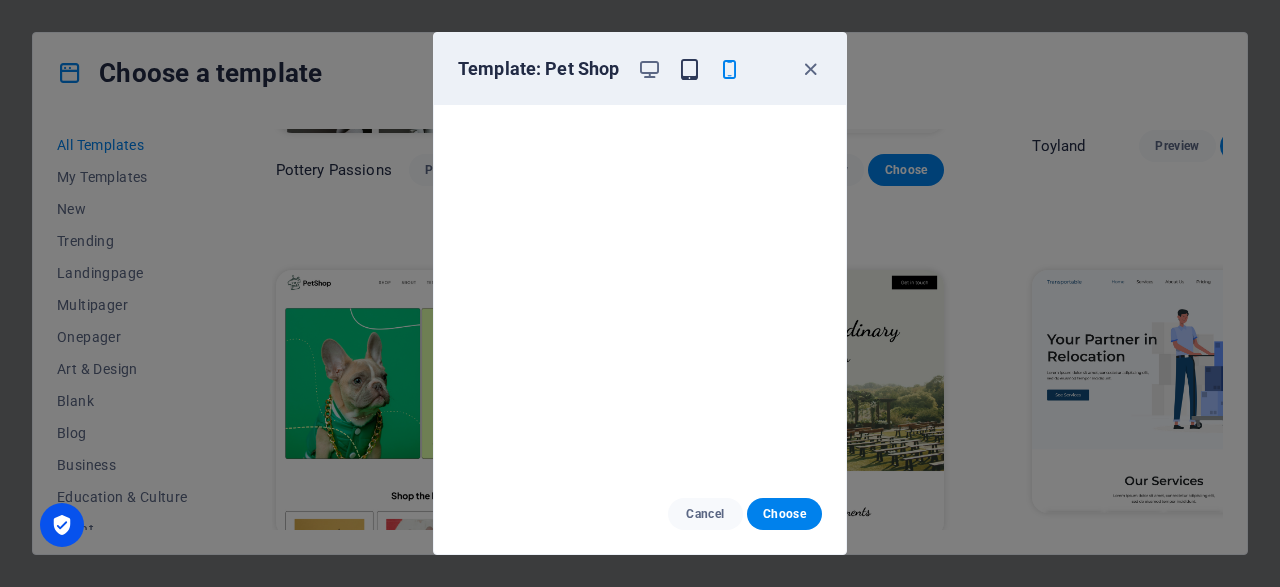 click at bounding box center (689, 69) 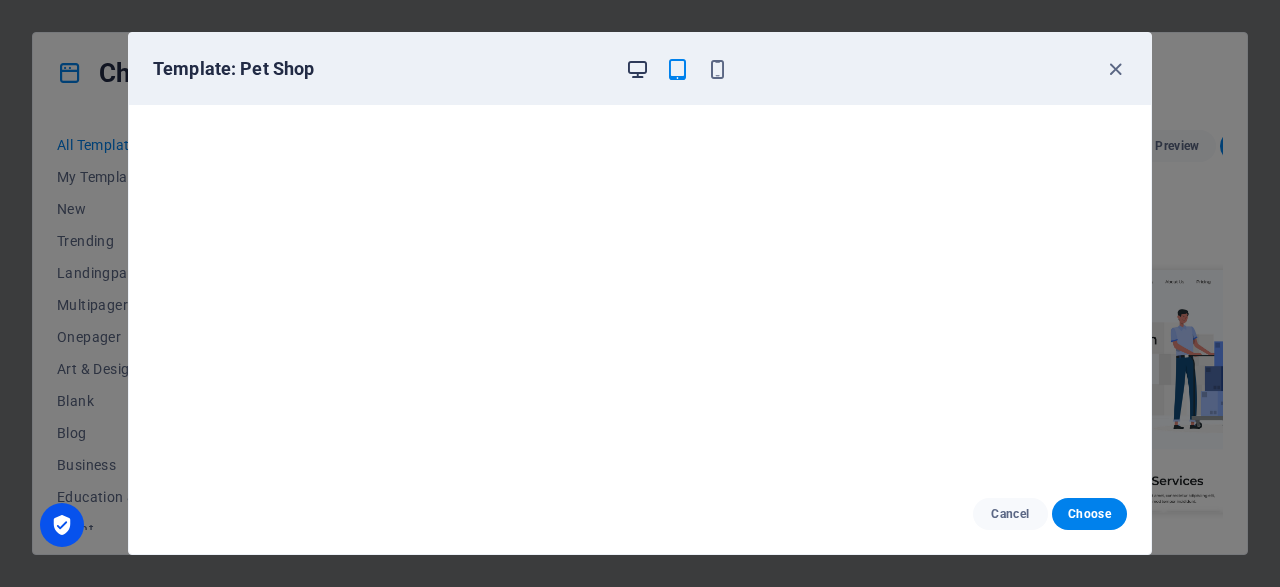 click at bounding box center (637, 69) 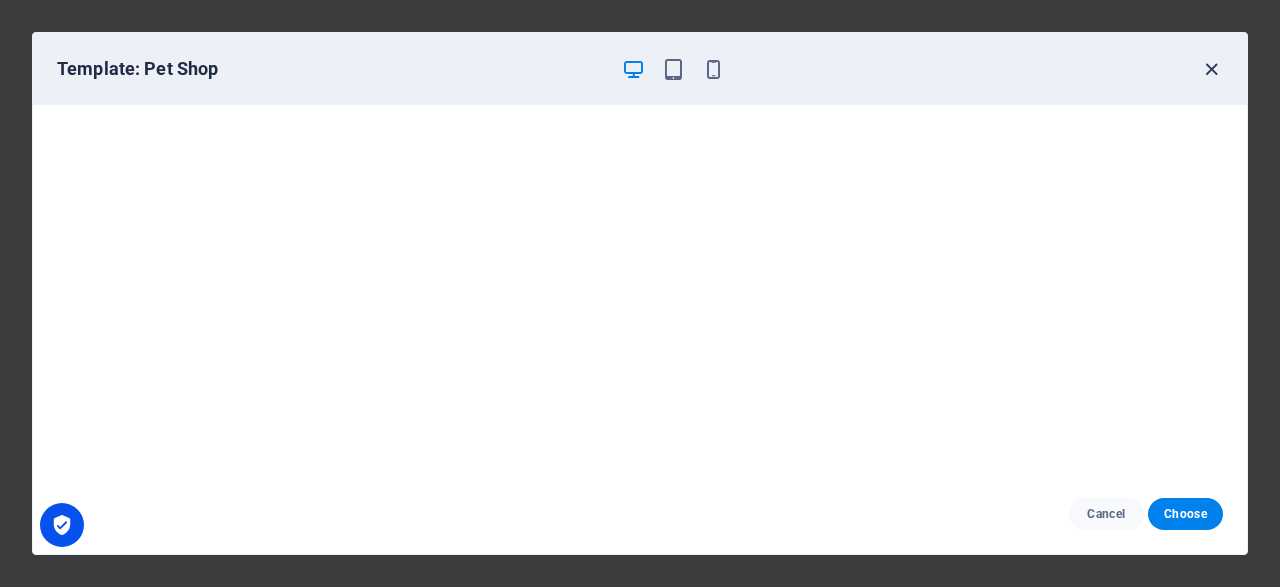 click at bounding box center [1211, 69] 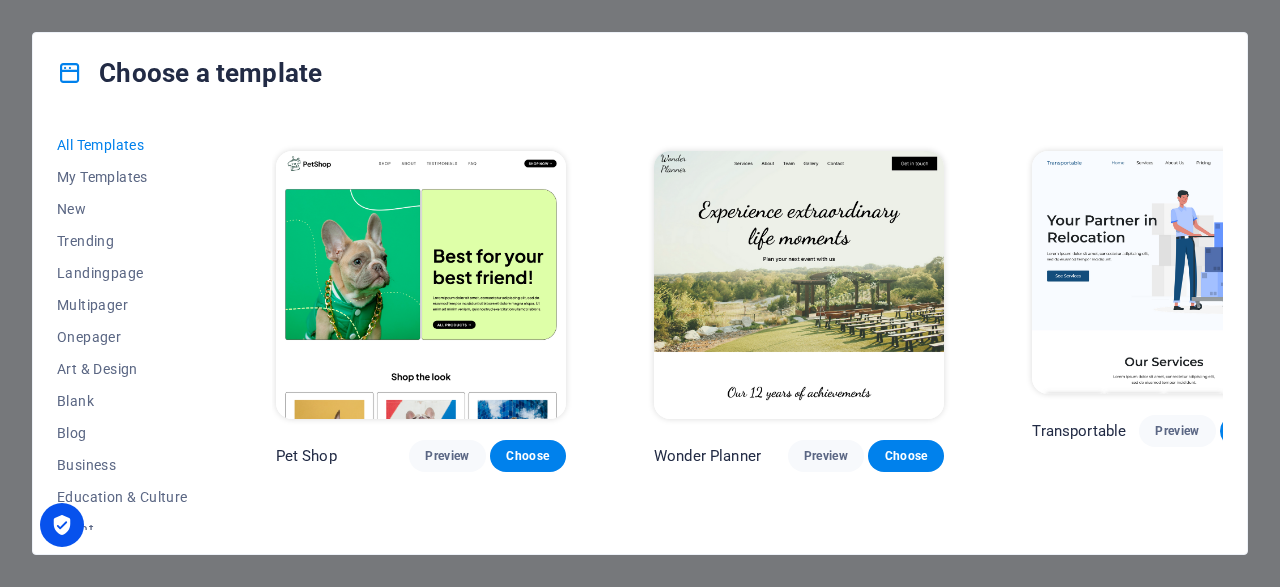 scroll, scrollTop: 960, scrollLeft: 0, axis: vertical 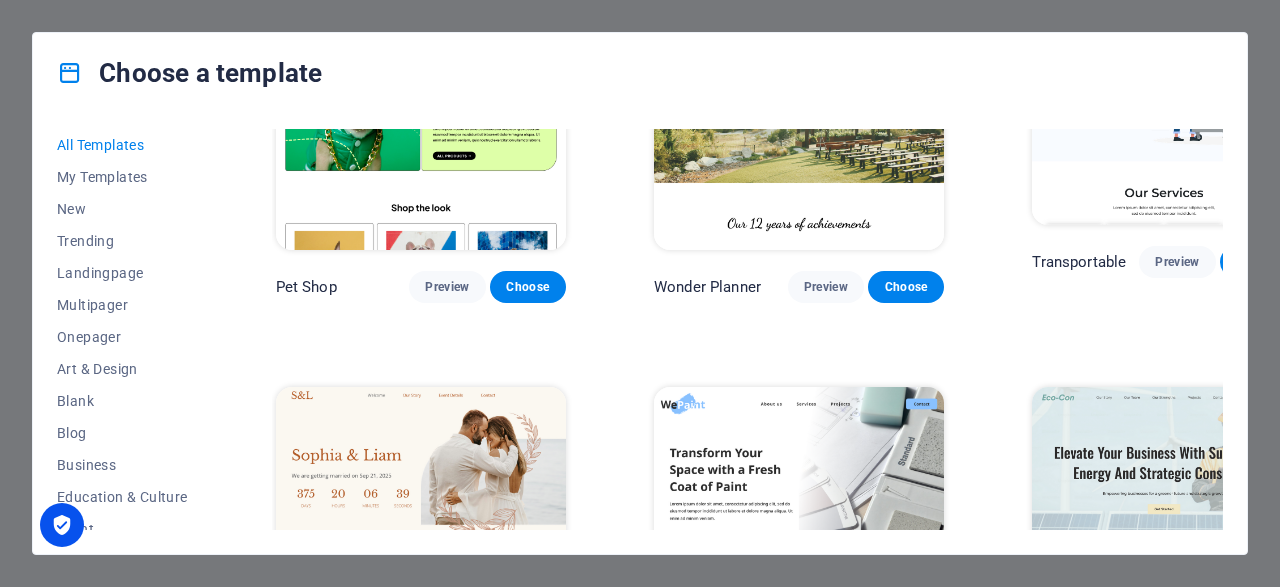 click at bounding box center [799, 521] 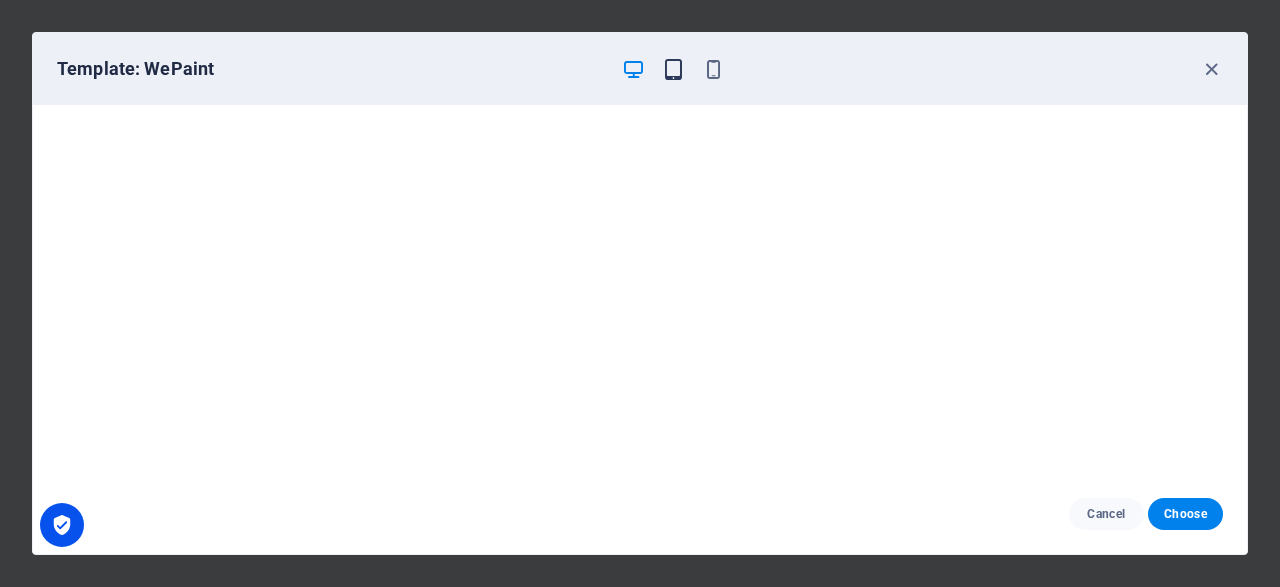 click at bounding box center [673, 69] 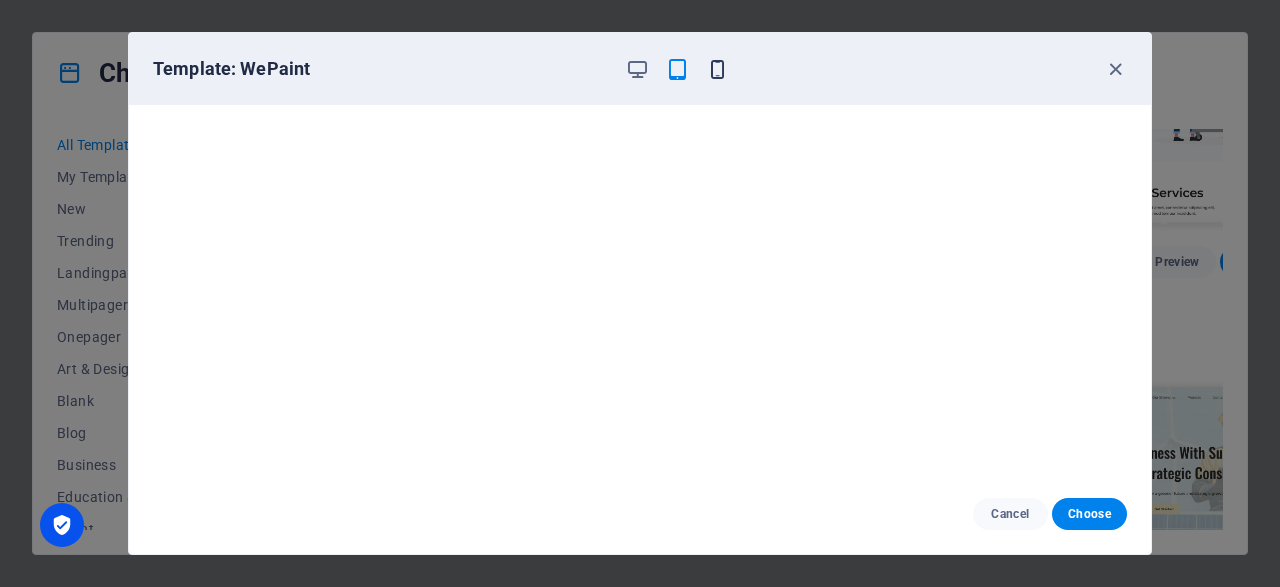 click at bounding box center (717, 69) 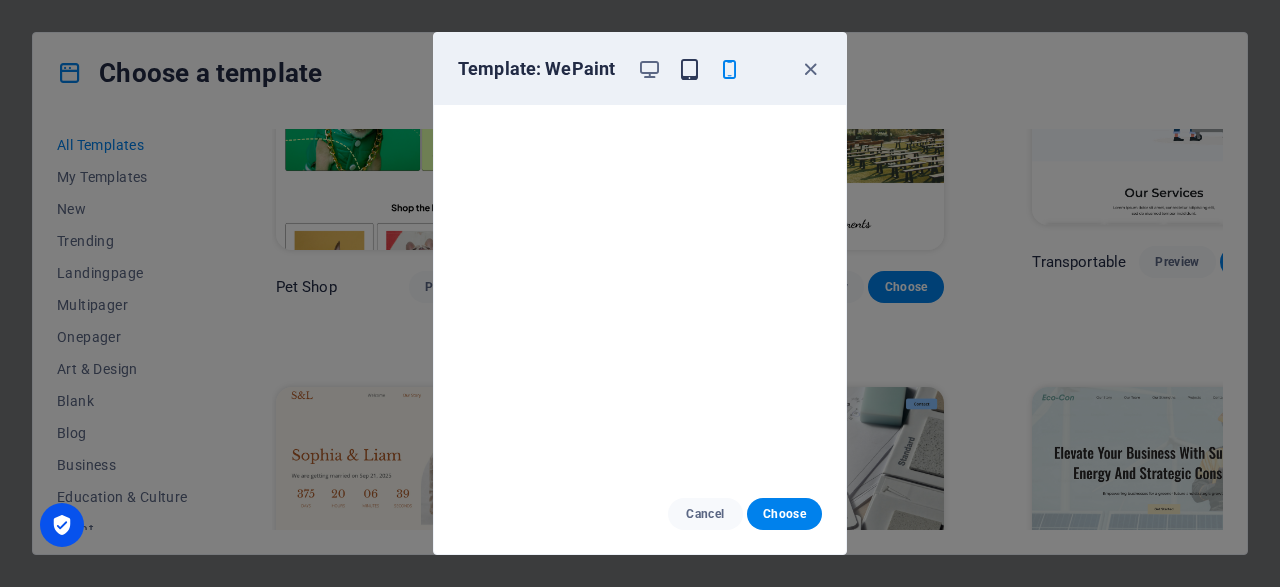 click at bounding box center (689, 69) 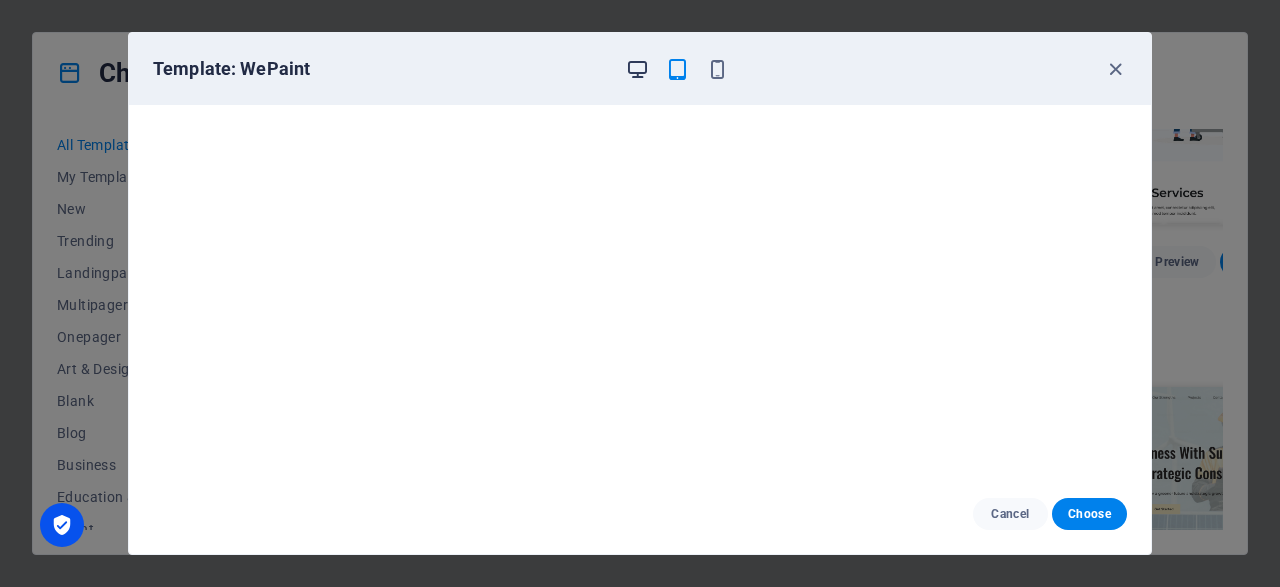 click at bounding box center (637, 69) 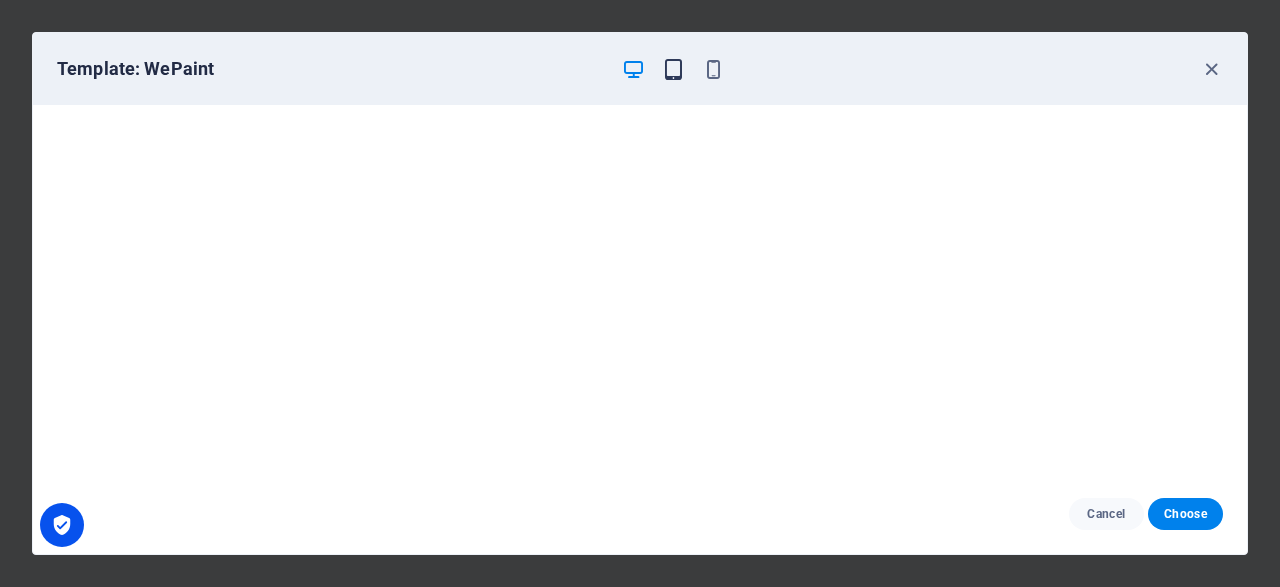 click at bounding box center [673, 69] 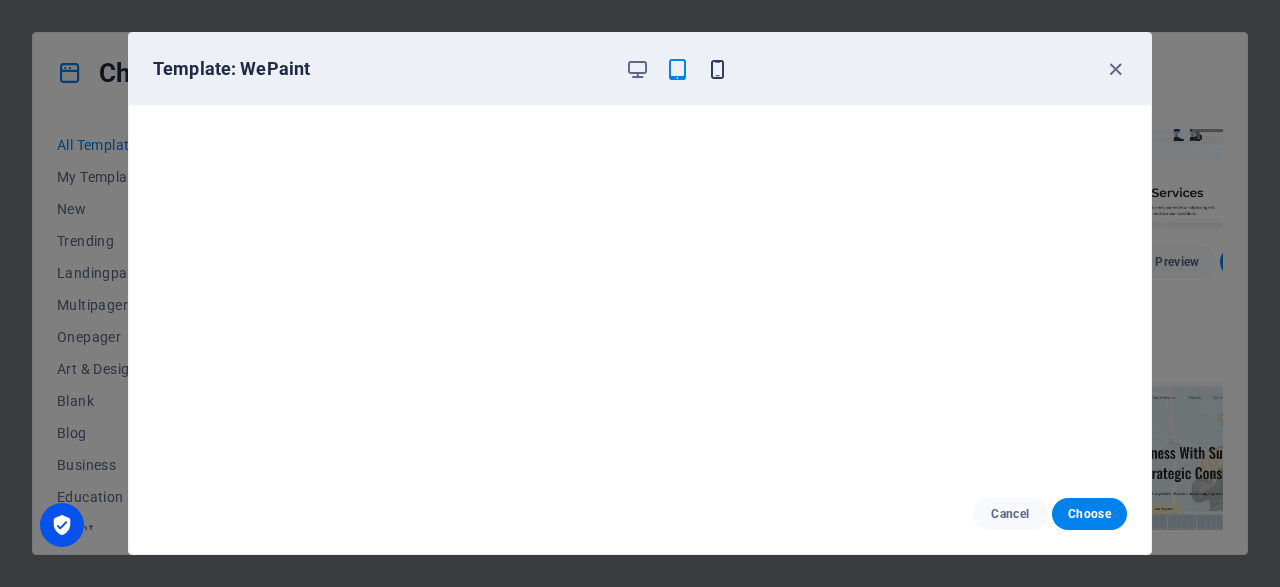 click at bounding box center (717, 69) 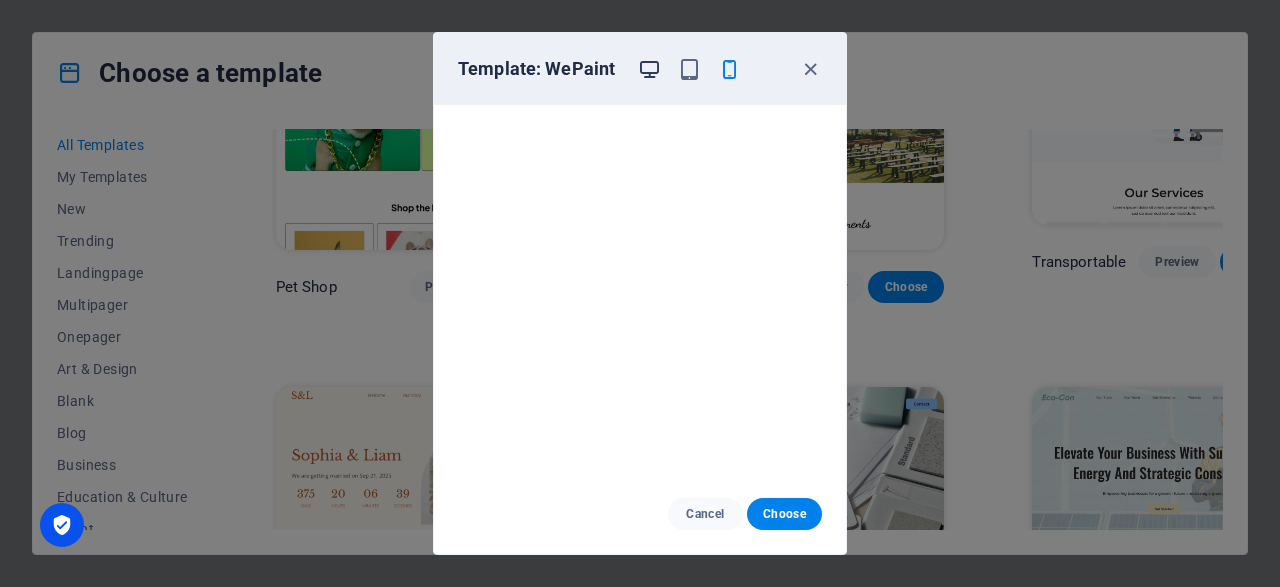 click at bounding box center [649, 69] 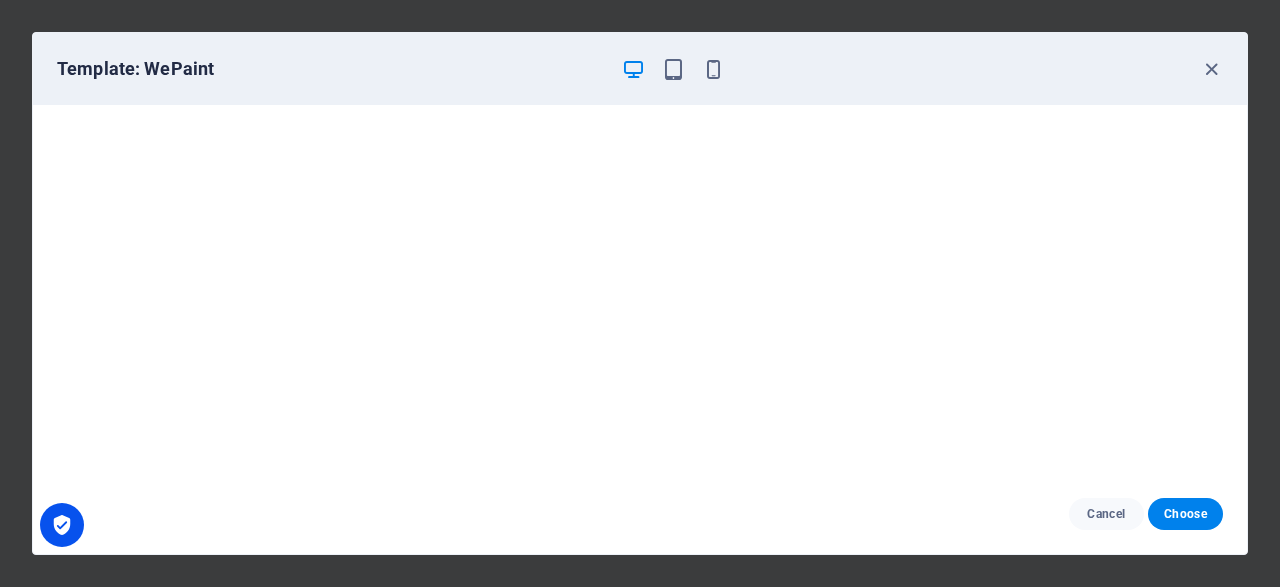 click on "Template: WePaint" at bounding box center [640, 69] 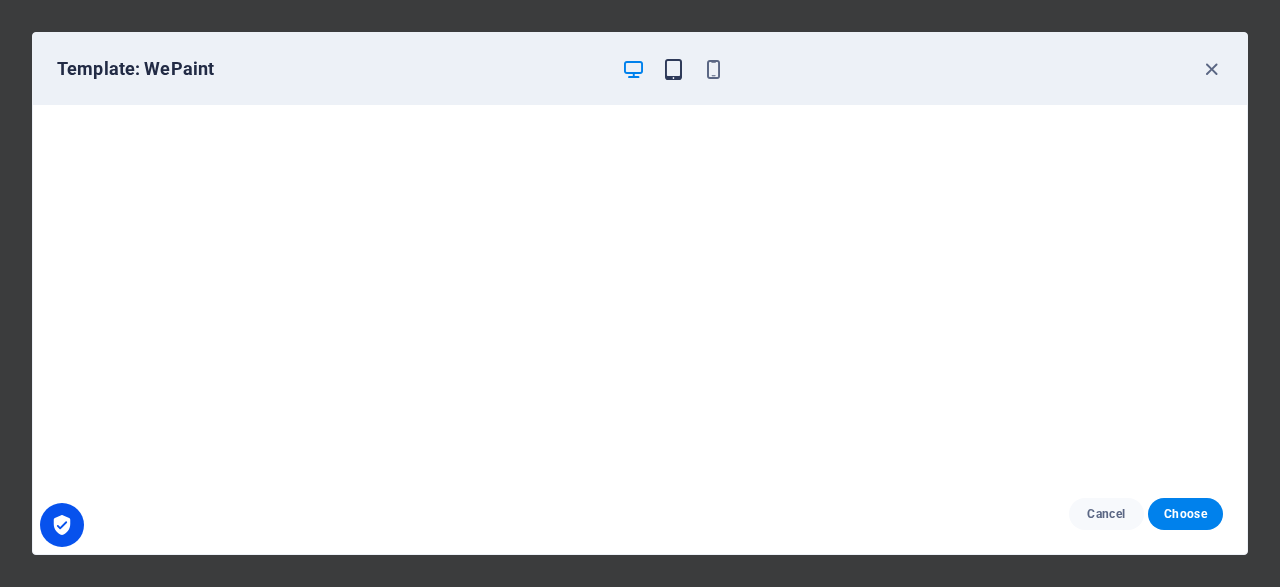 click at bounding box center [673, 69] 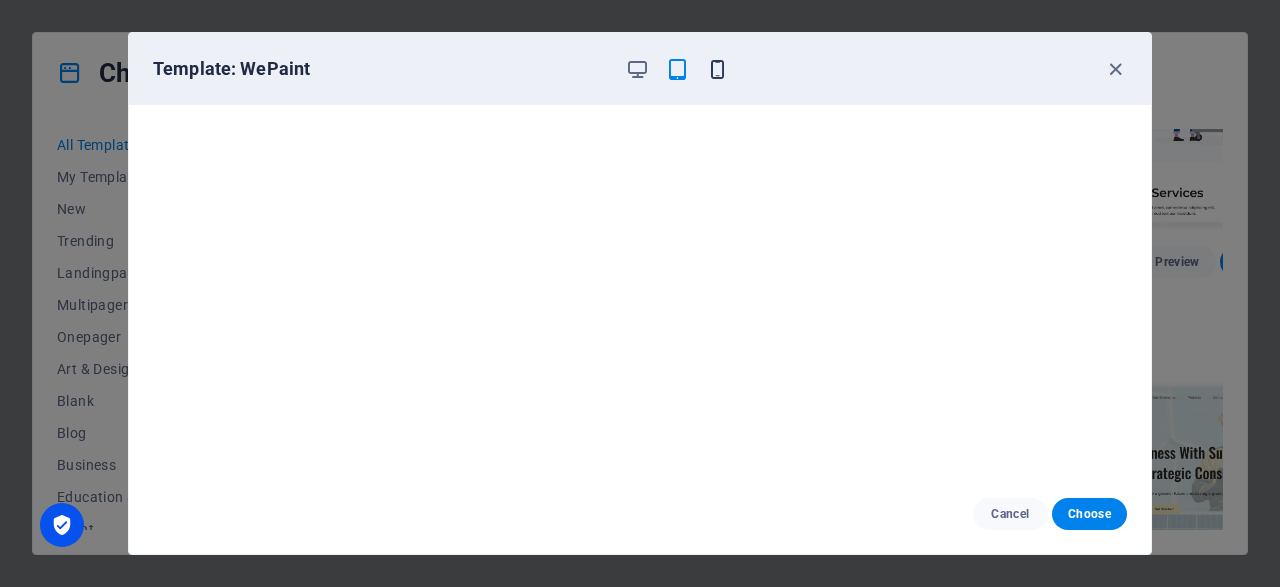 click at bounding box center (717, 69) 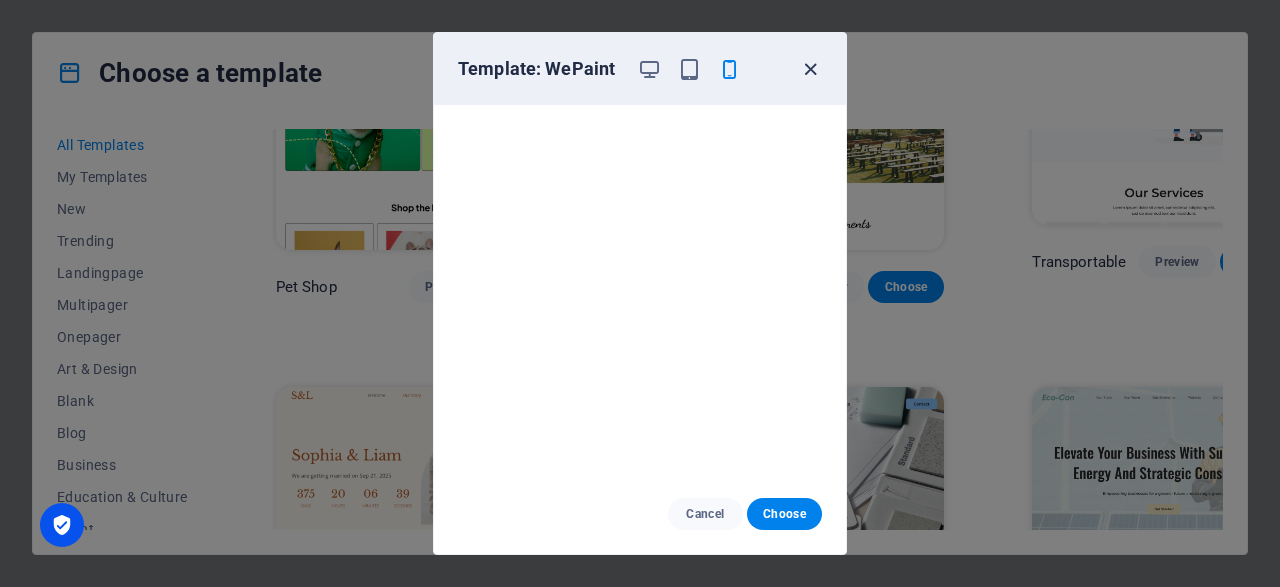click at bounding box center (810, 69) 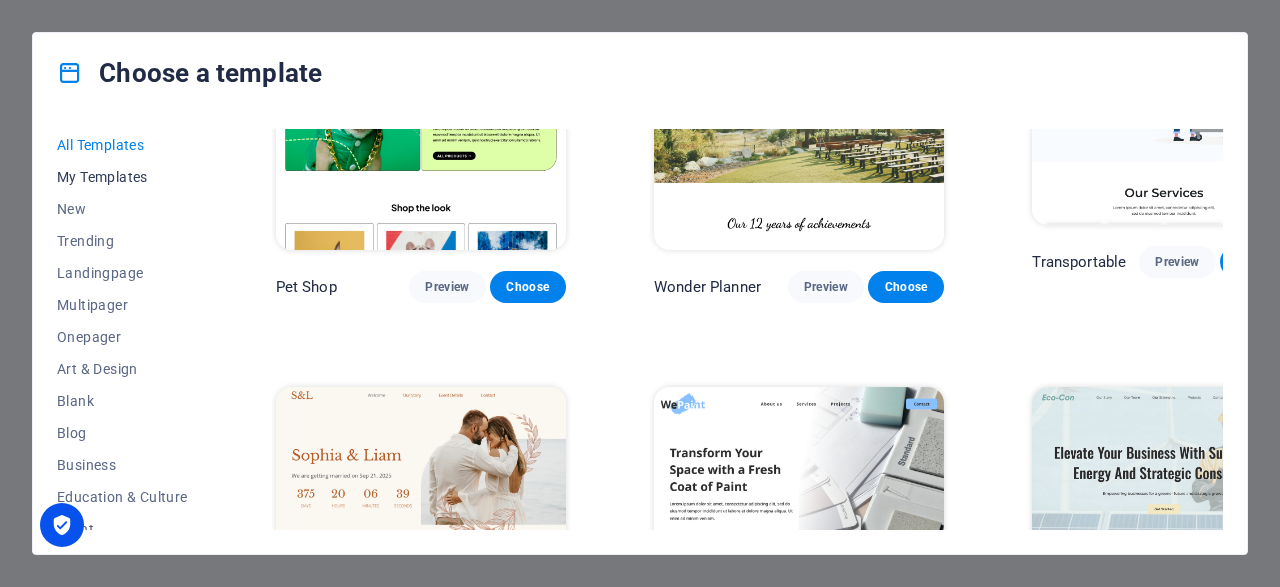 click on "My Templates" at bounding box center [122, 177] 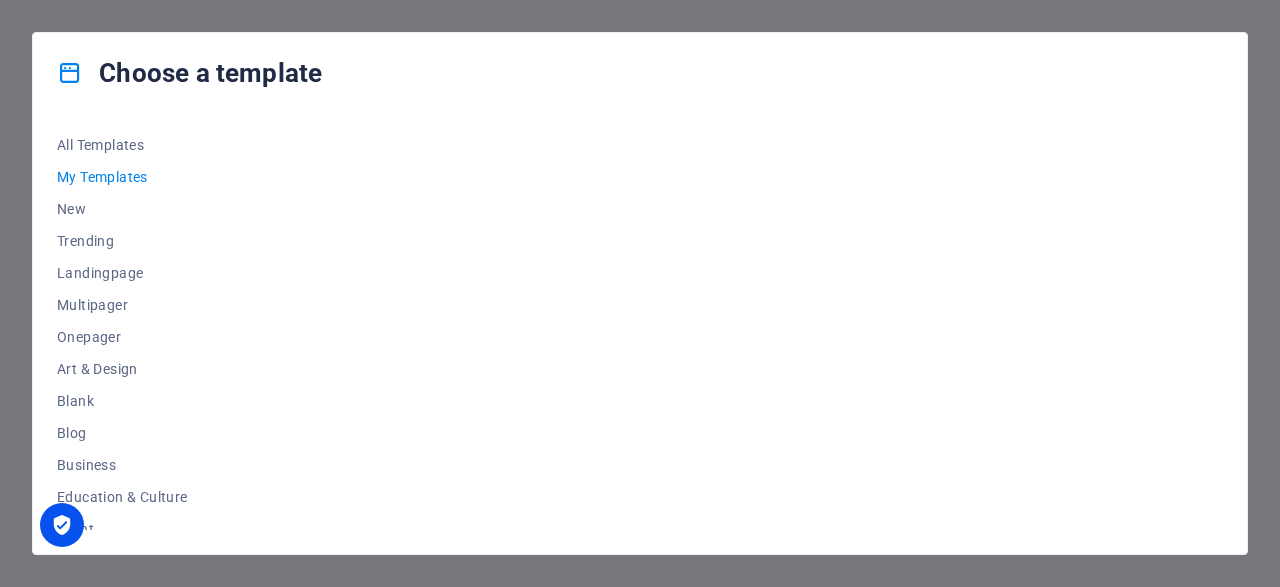 scroll, scrollTop: 0, scrollLeft: 0, axis: both 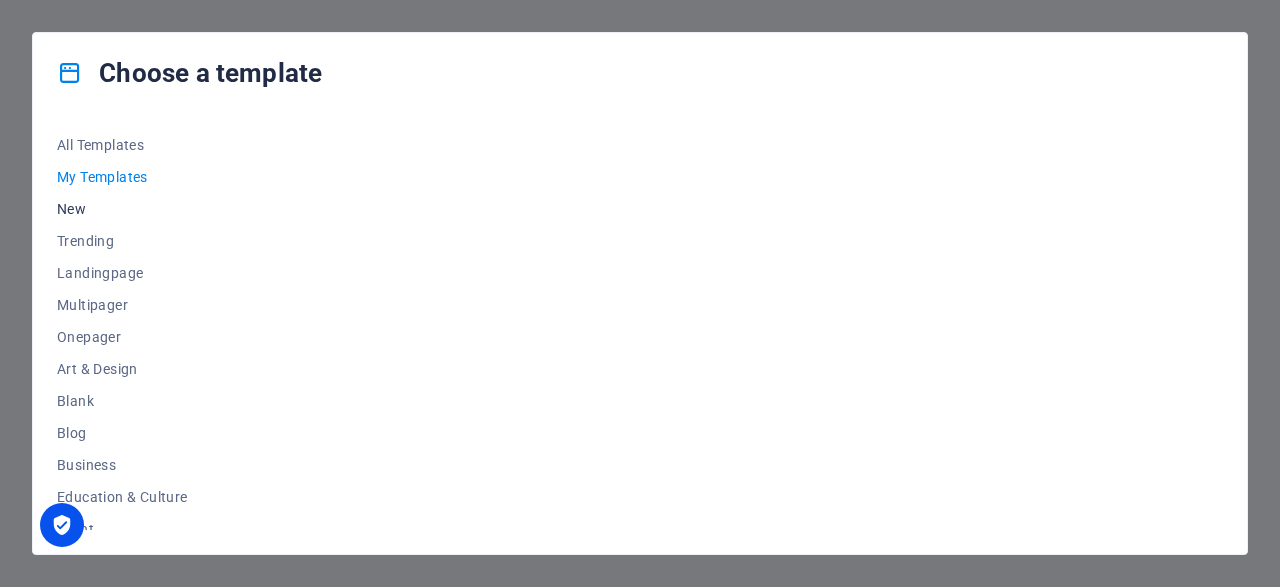 click on "New" at bounding box center [122, 209] 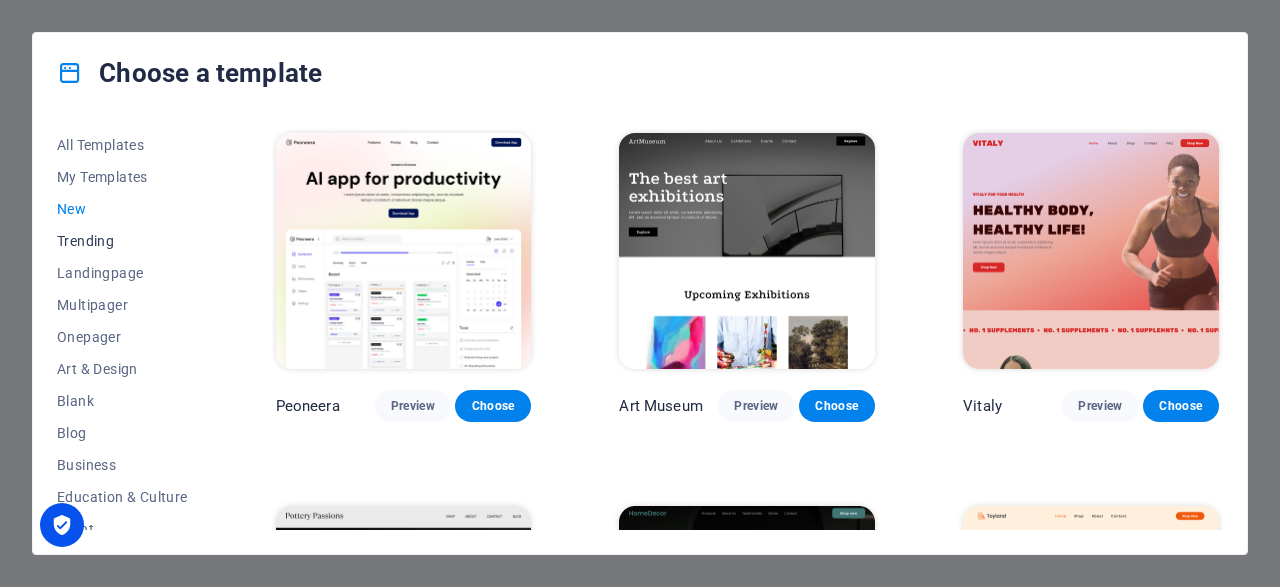 click on "Trending" at bounding box center (122, 241) 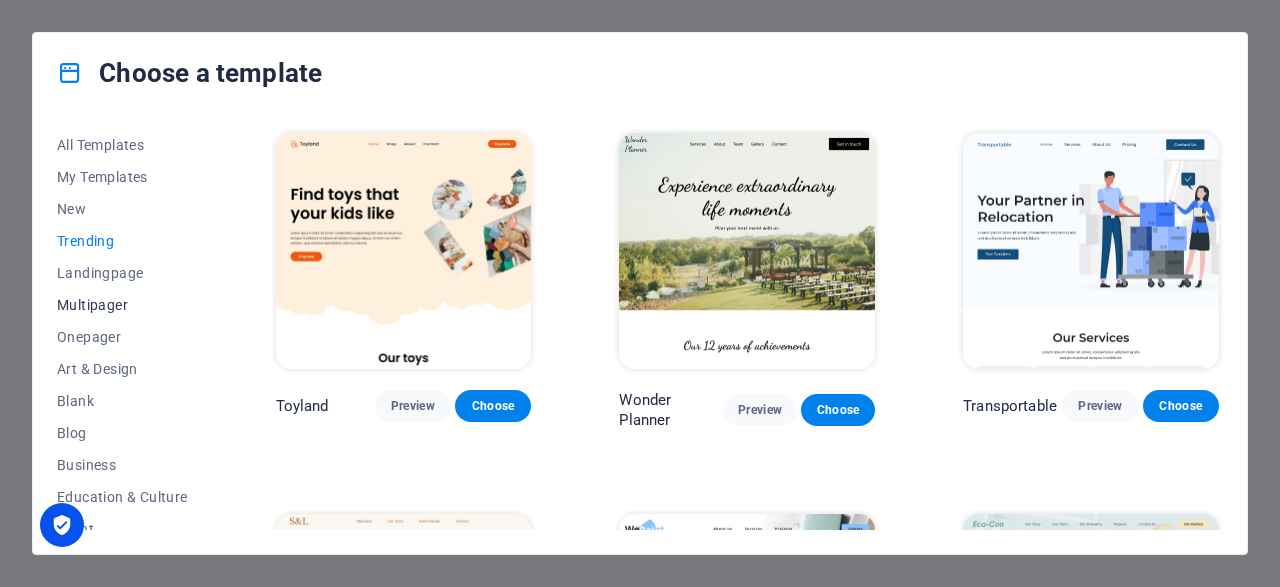click on "Multipager" at bounding box center (122, 305) 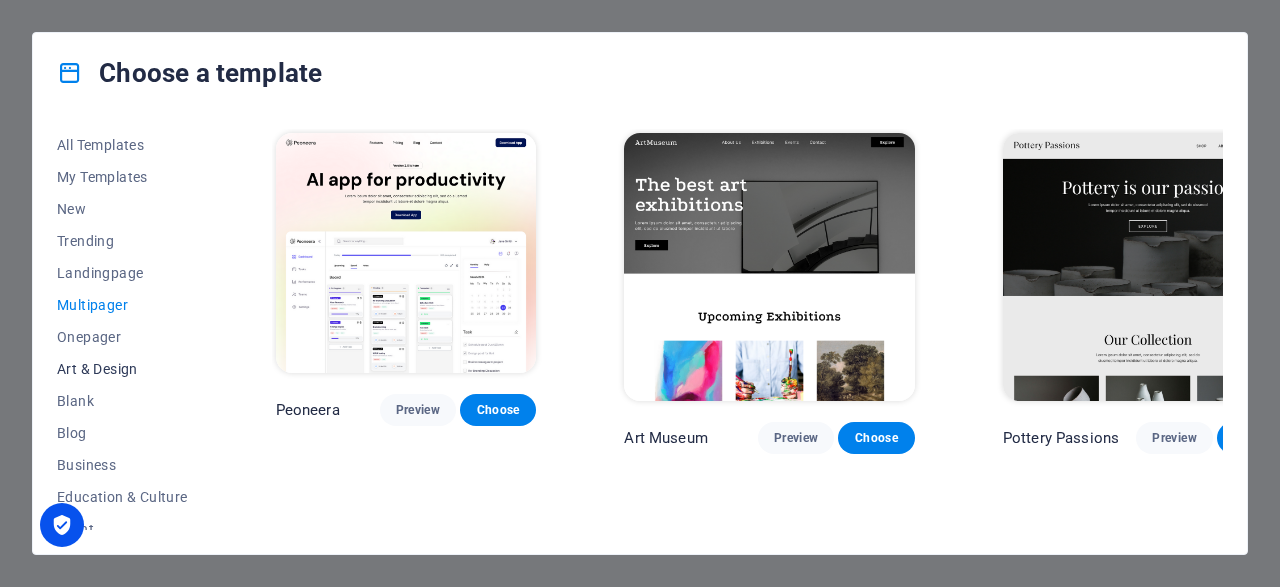click on "Art & Design" at bounding box center [122, 369] 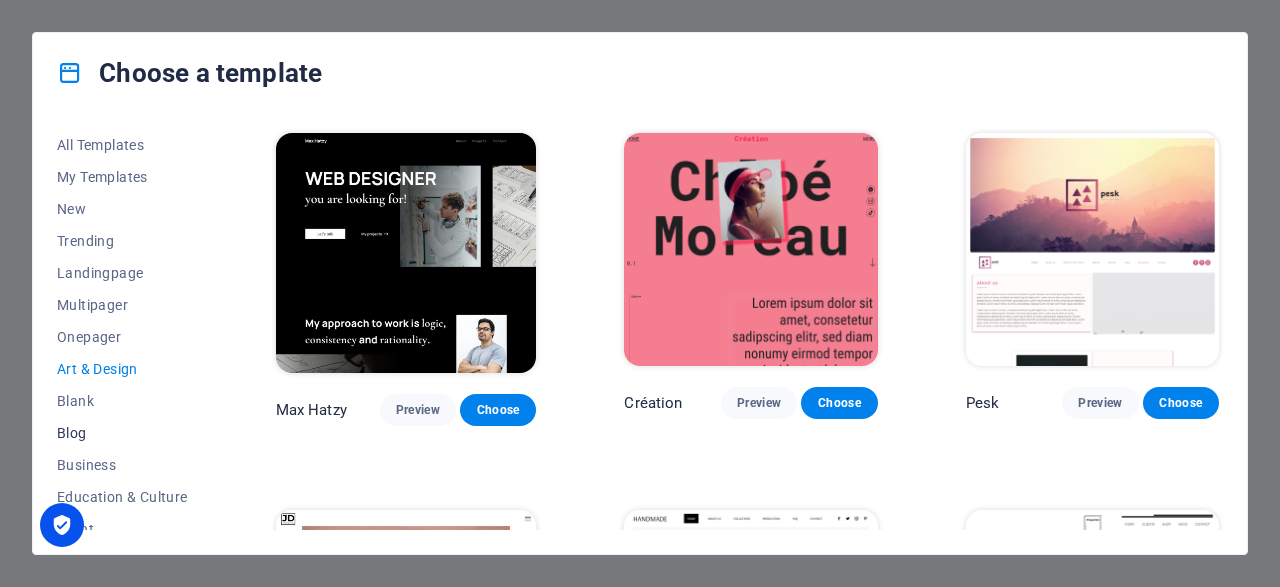 click on "Blog" at bounding box center [122, 433] 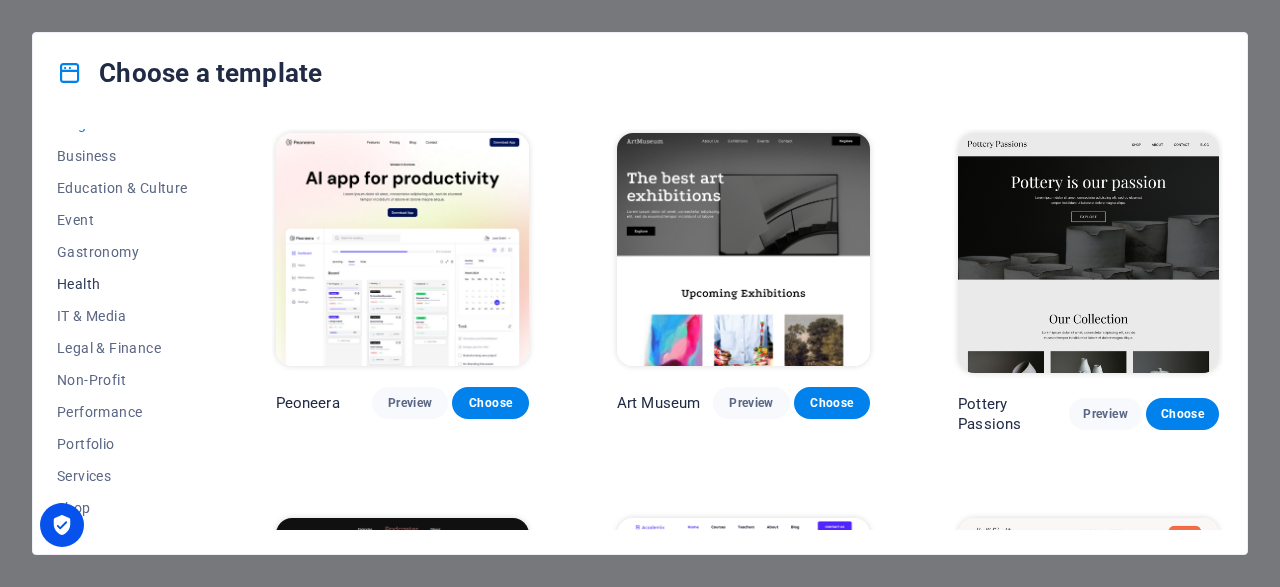 scroll, scrollTop: 430, scrollLeft: 0, axis: vertical 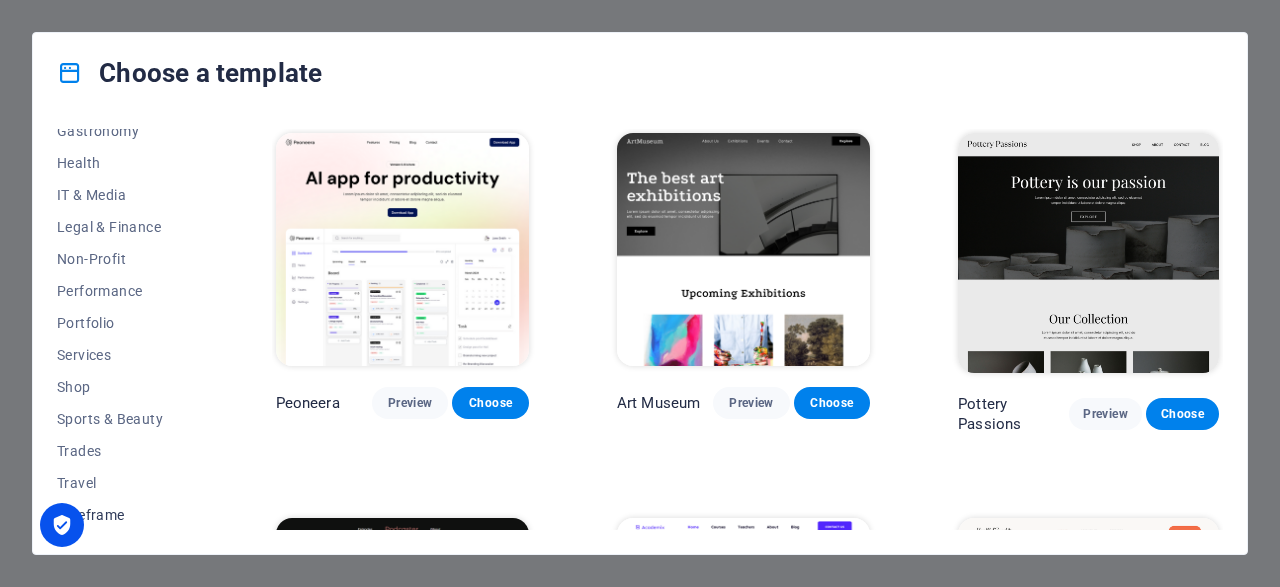 click on "Wireframe" at bounding box center (122, 515) 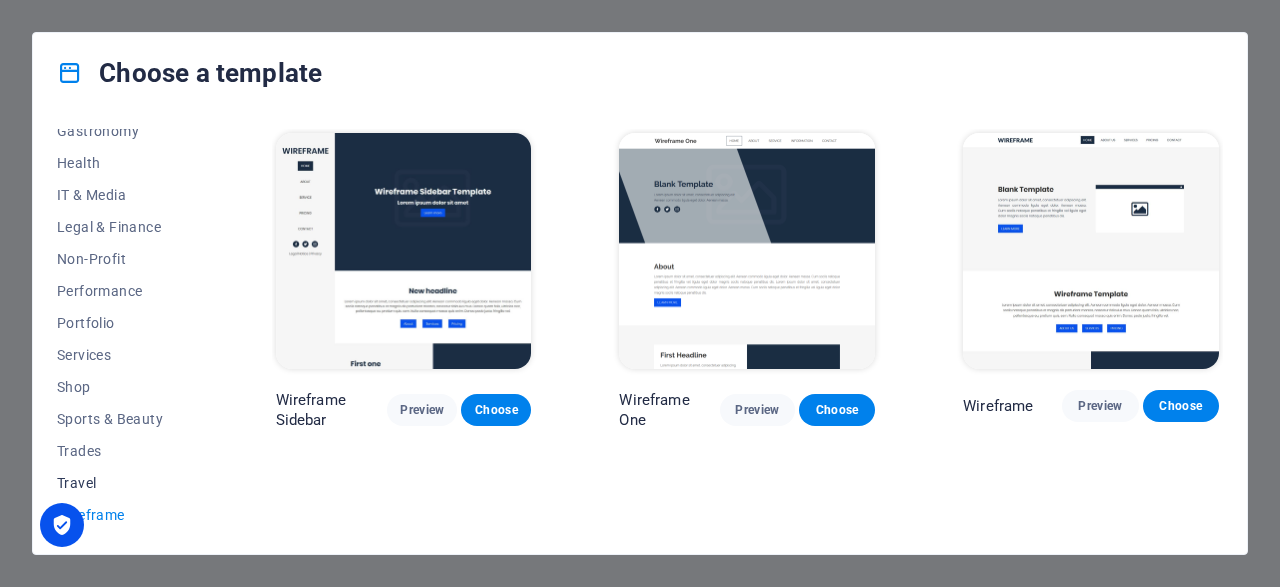 click on "Travel" at bounding box center (122, 483) 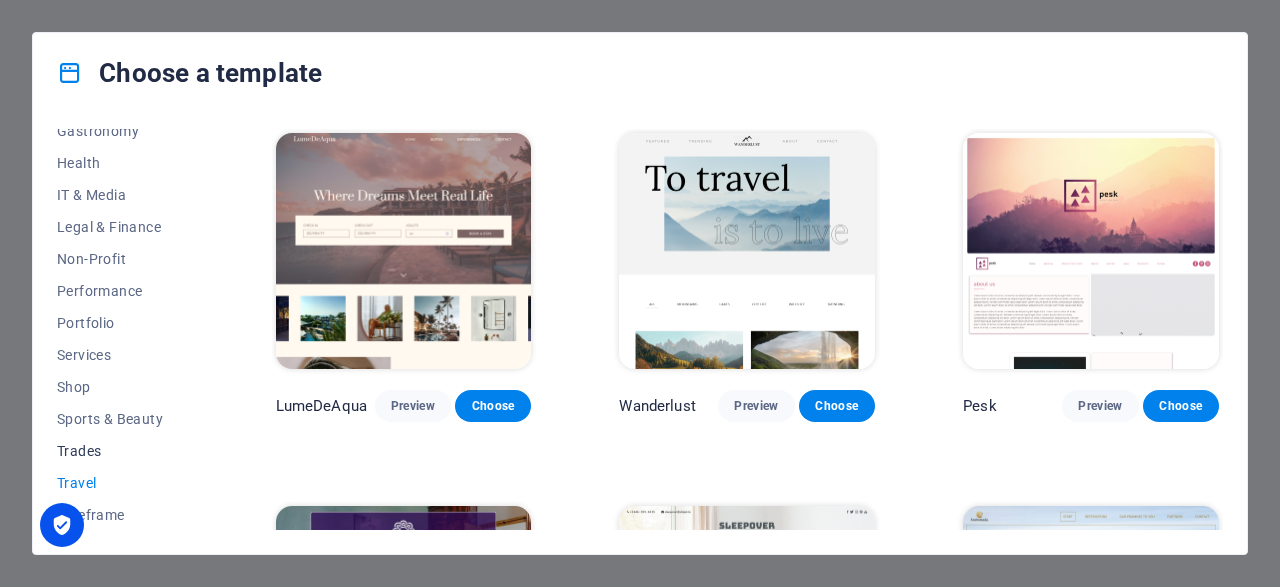 click on "Trades" at bounding box center (122, 451) 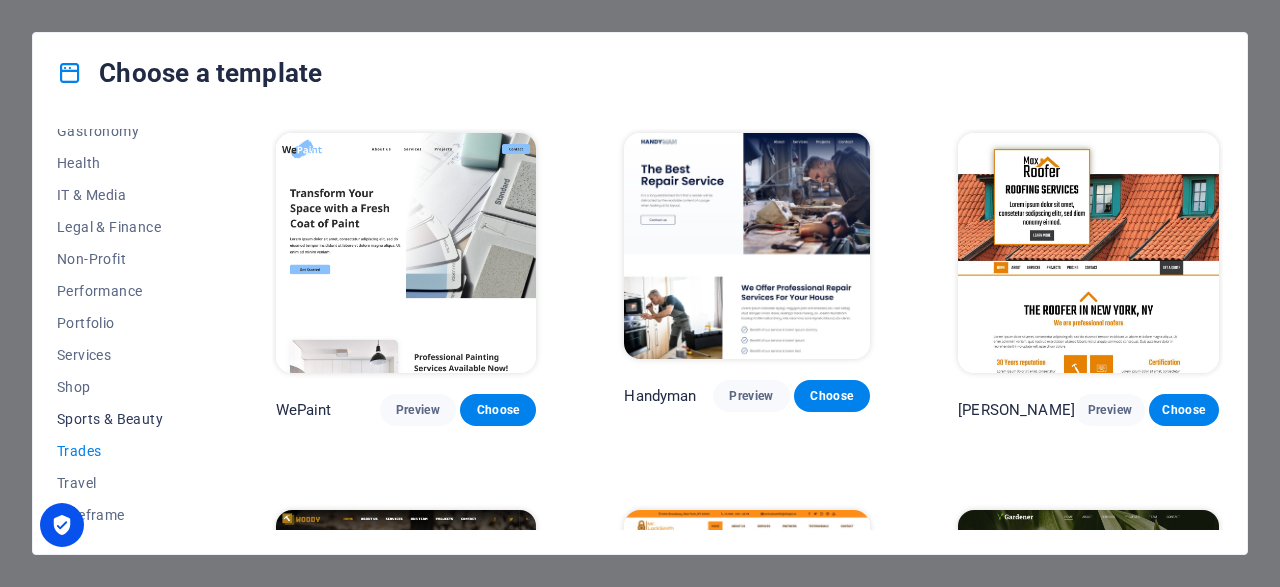 click on "Sports & Beauty" at bounding box center [122, 419] 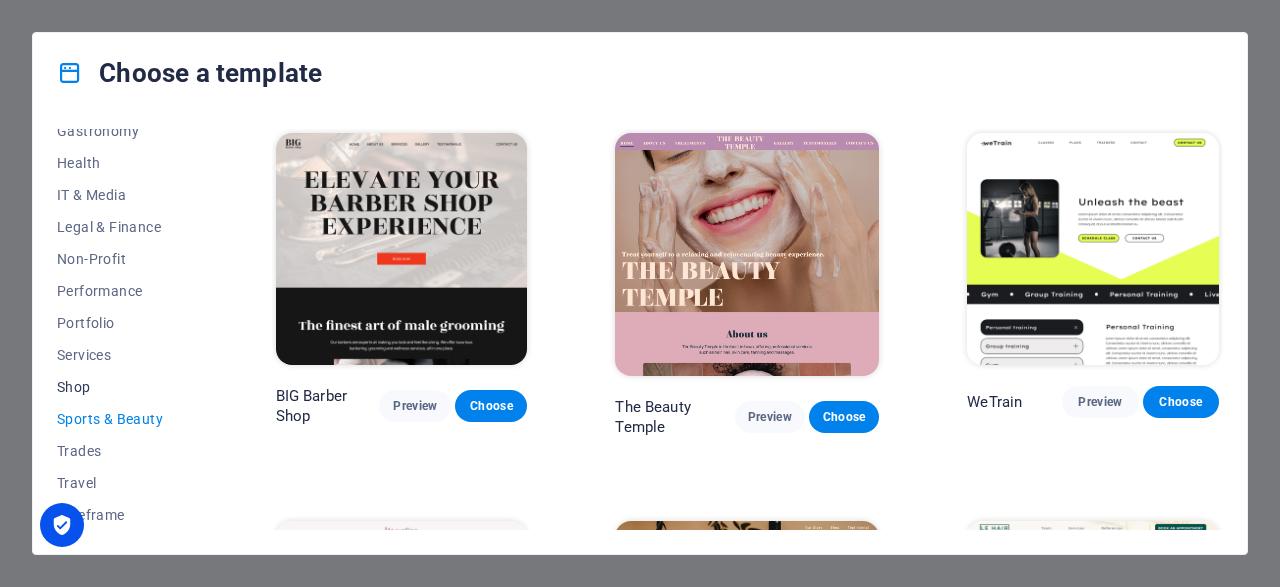 click on "Shop" at bounding box center (122, 387) 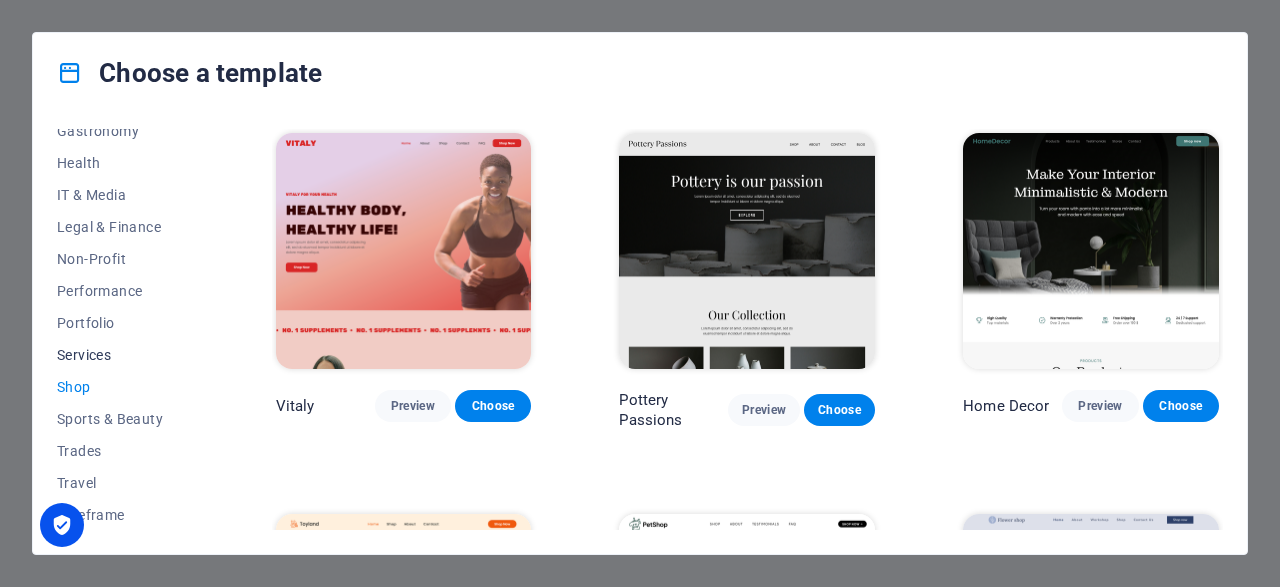 click on "Services" at bounding box center [122, 355] 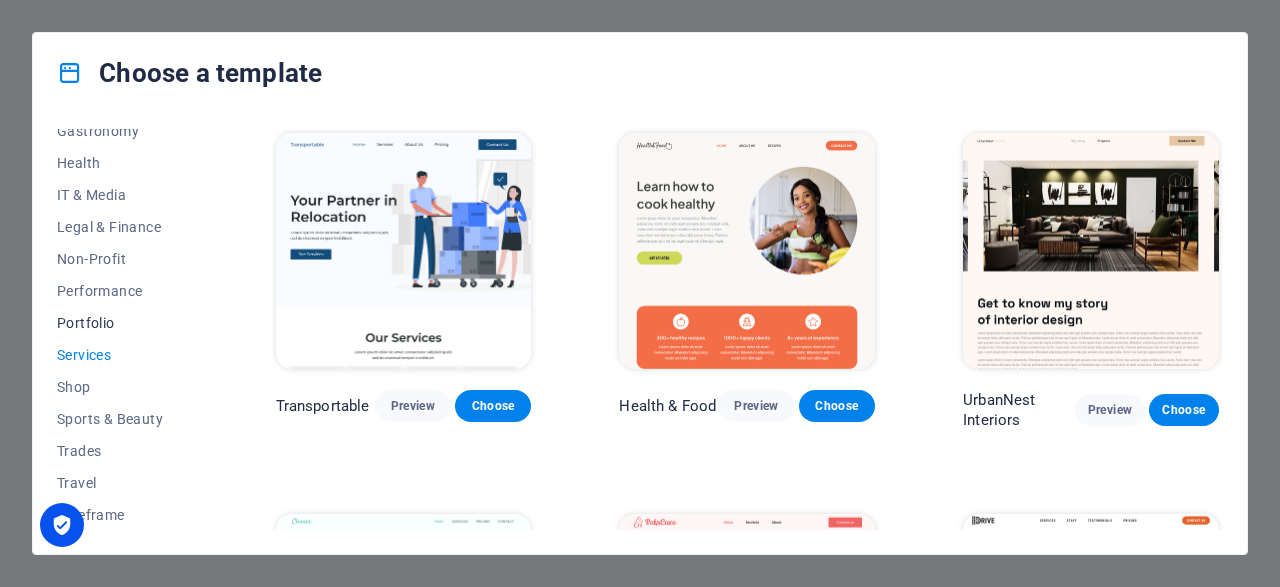 click on "Portfolio" at bounding box center [122, 323] 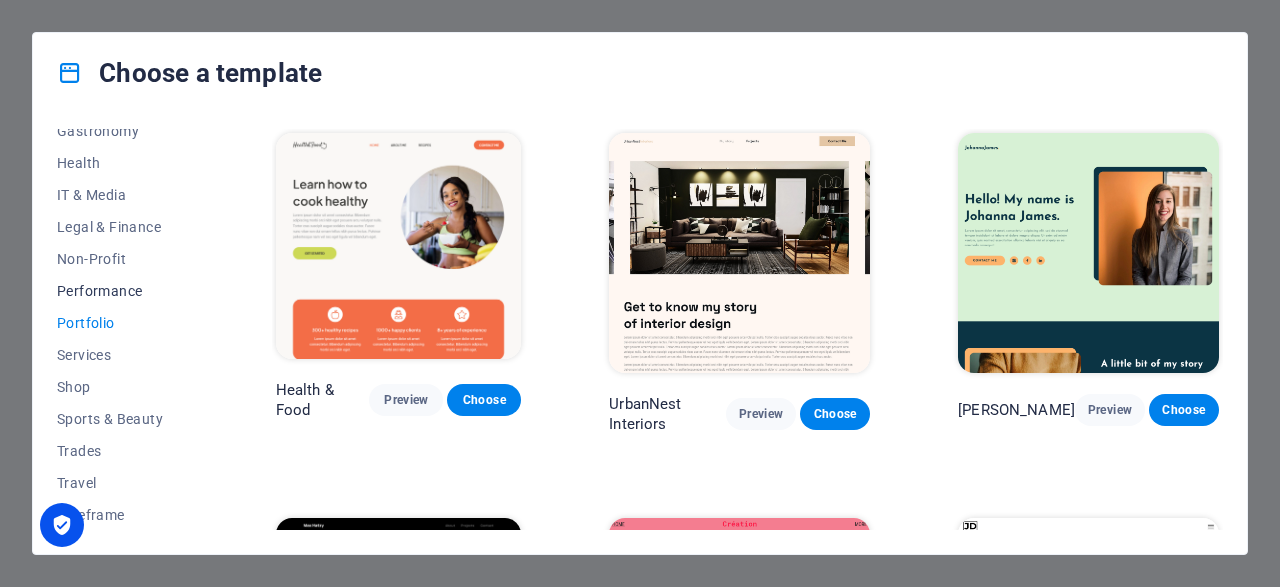 click on "Performance" at bounding box center (122, 291) 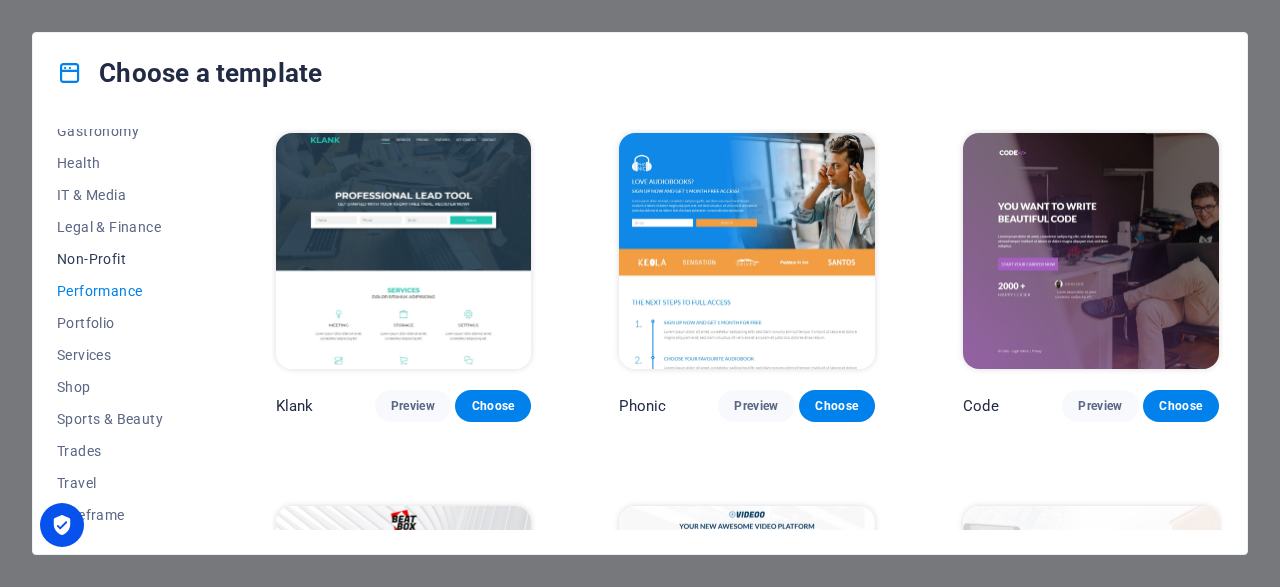 click on "Non-Profit" at bounding box center (122, 259) 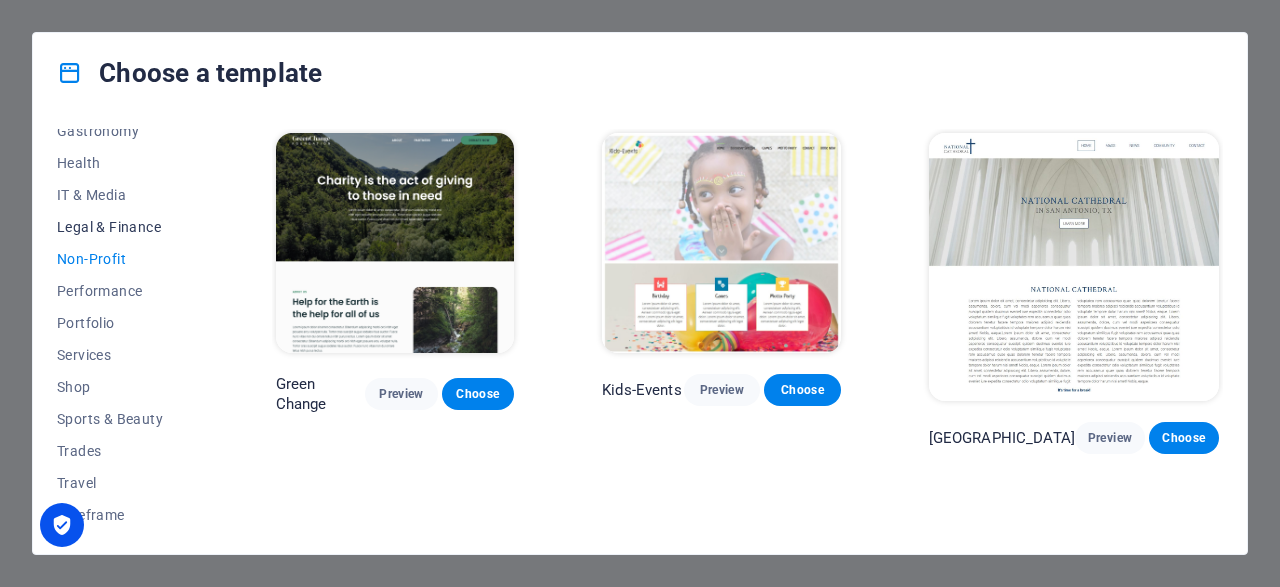 click on "Legal & Finance" at bounding box center [122, 227] 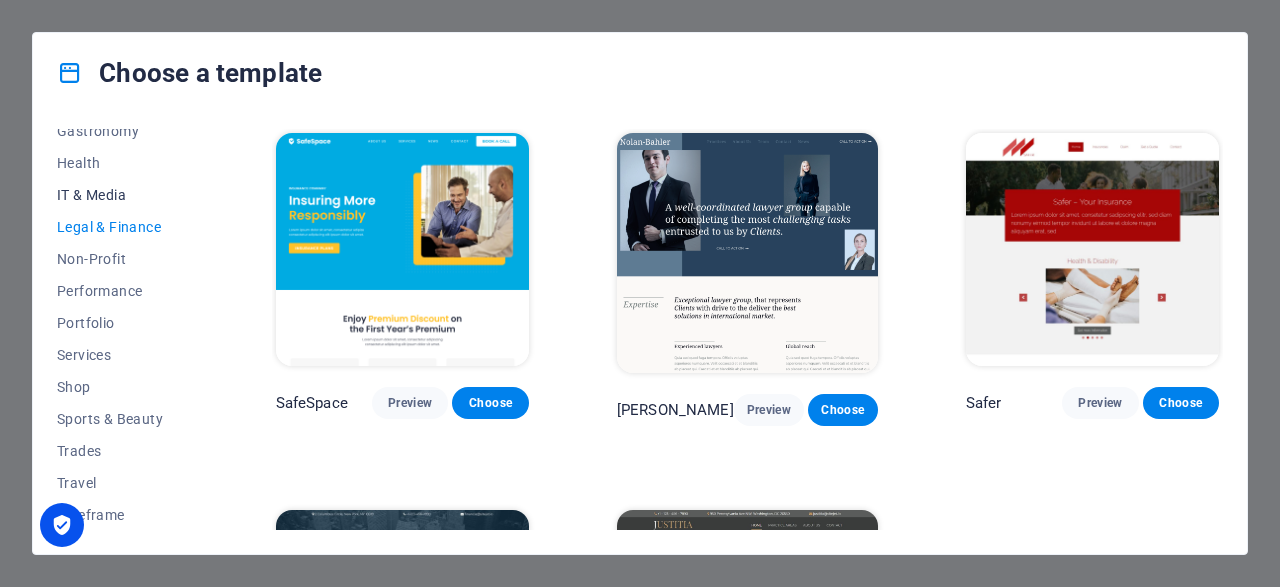 click on "IT & Media" at bounding box center [122, 195] 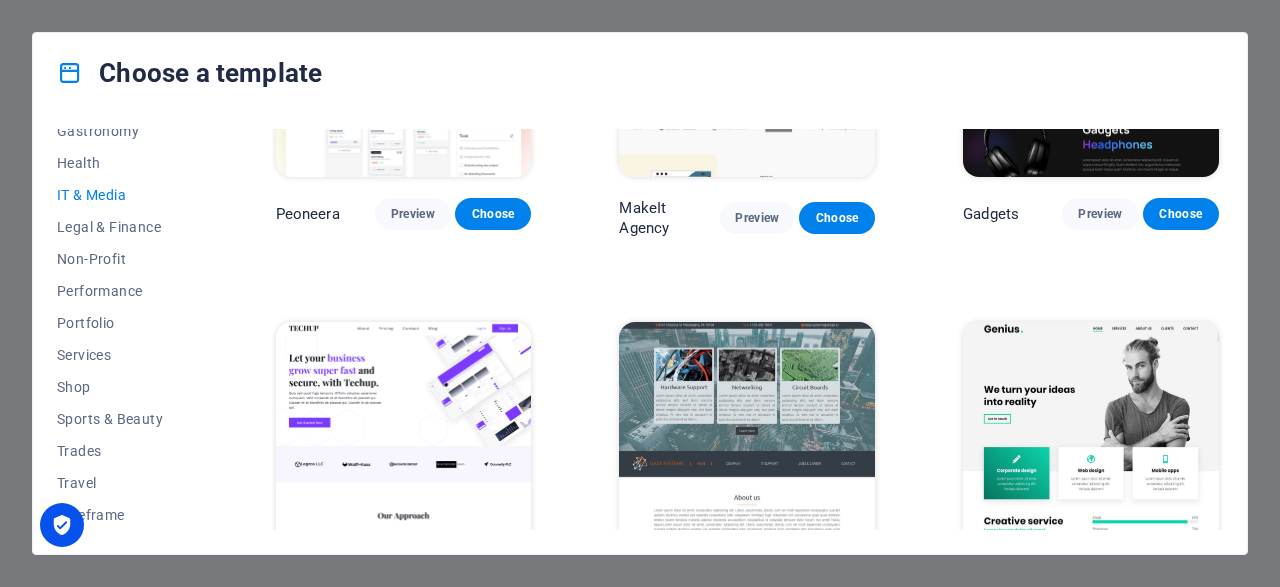 scroll, scrollTop: 0, scrollLeft: 0, axis: both 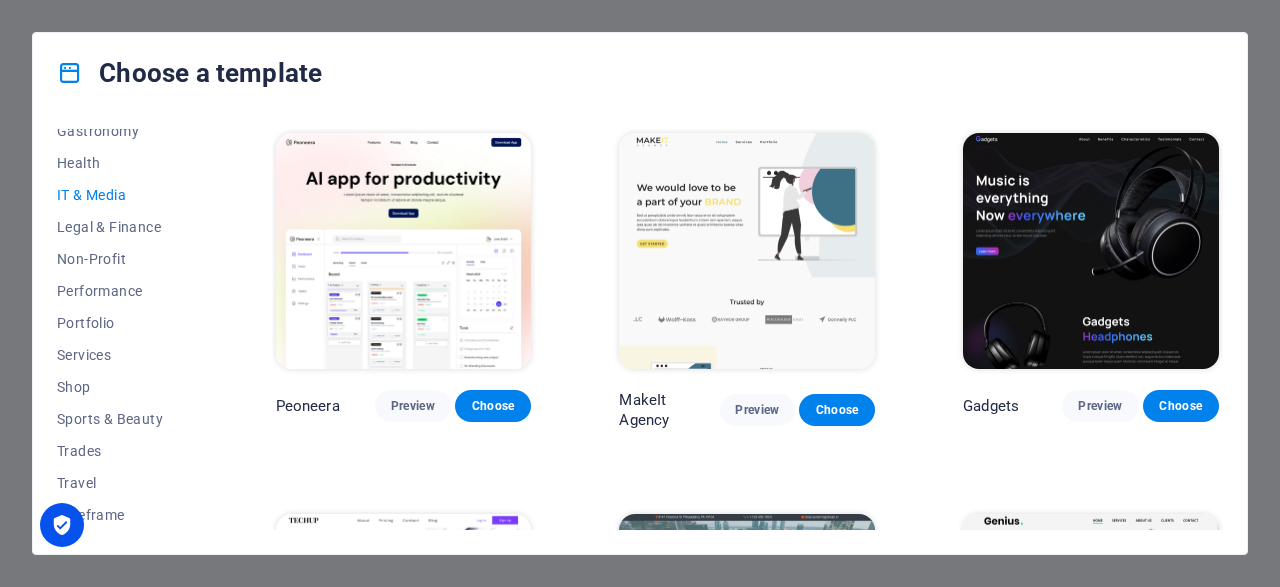 click on "IT & Media" at bounding box center [122, 195] 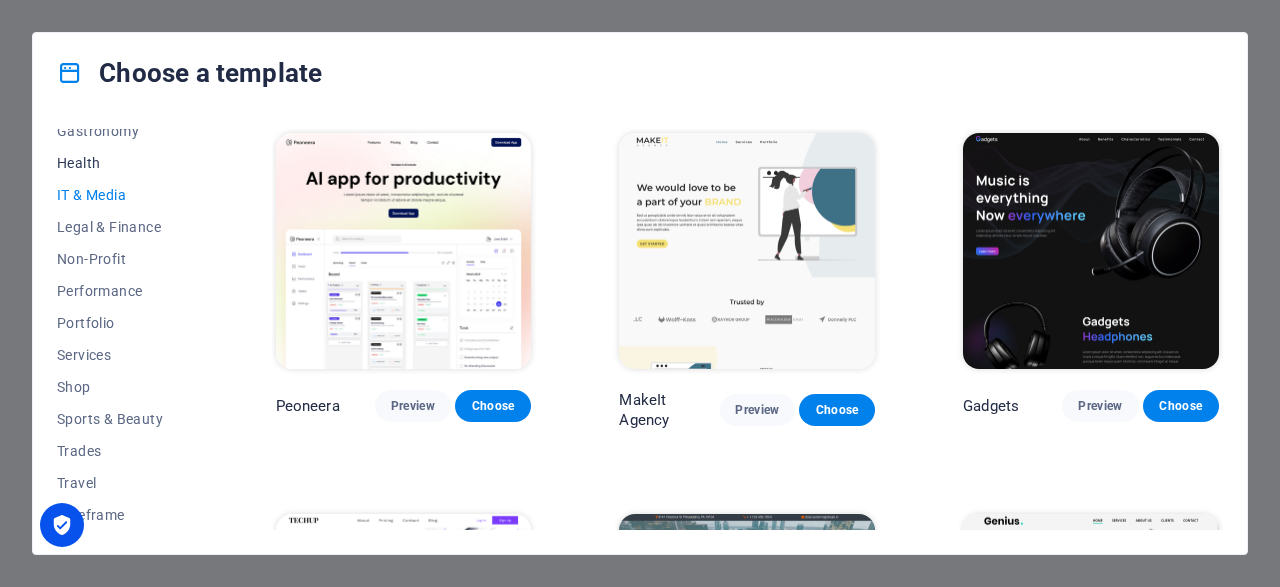 click on "Health" at bounding box center (122, 163) 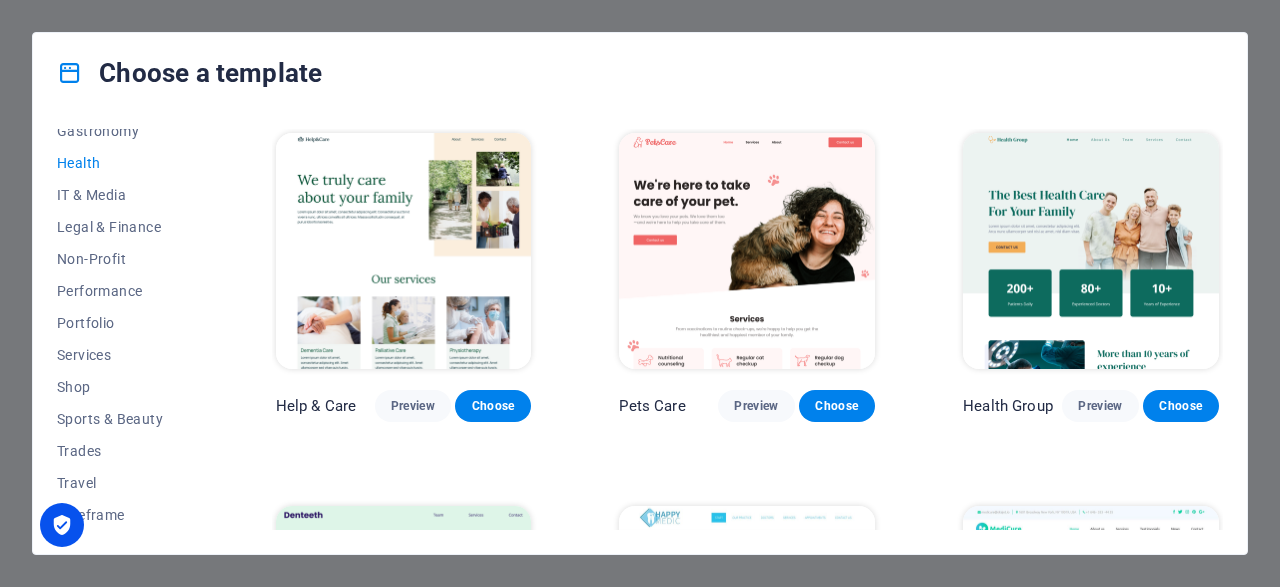 click on "All Templates My Templates New Trending Landingpage Multipager Onepager Art & Design Blank Blog Business Education & Culture Event Gastronomy Health IT & Media Legal & Finance Non-Profit Performance Portfolio Services Shop Sports & Beauty Trades Travel Wireframe Help & Care Preview Choose Pets Care Preview Choose Health Group Preview Choose Denteeth Preview Choose Happy Medic Preview Choose MediCure Preview Choose Medicus Preview Choose" at bounding box center [640, 333] 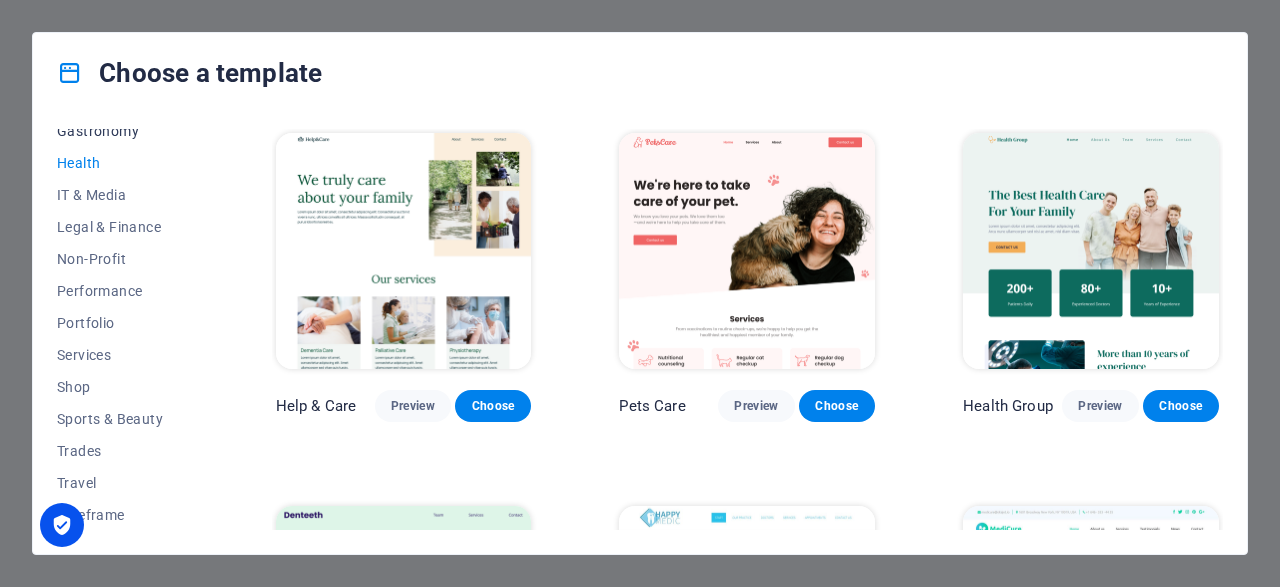 click on "Gastronomy" at bounding box center (122, 131) 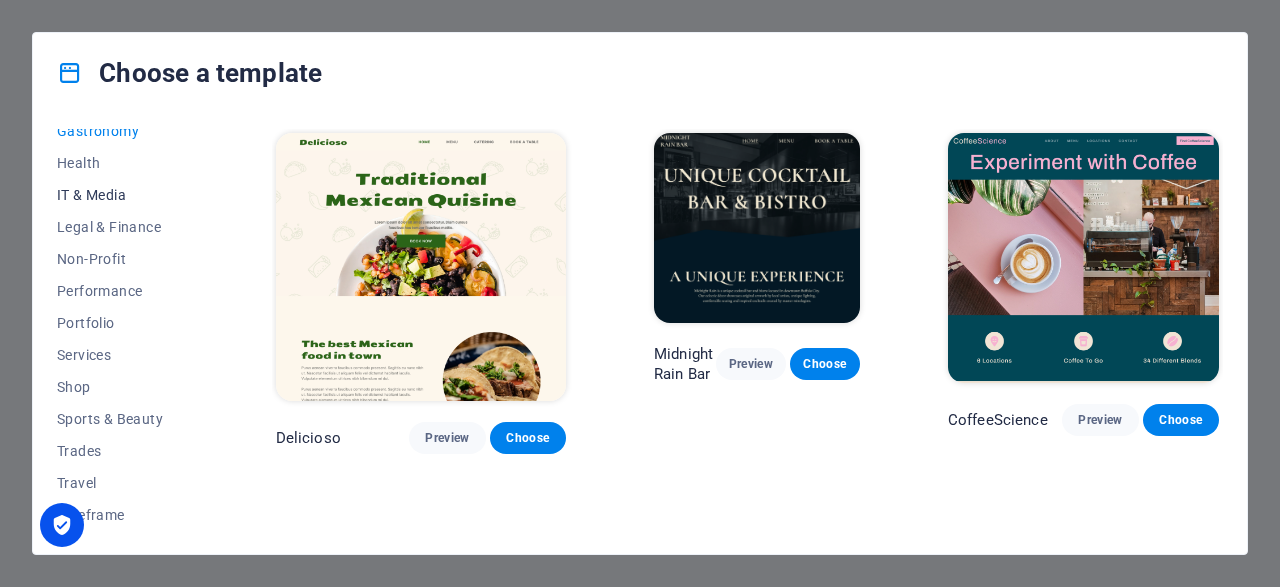 click on "IT & Media" at bounding box center (122, 195) 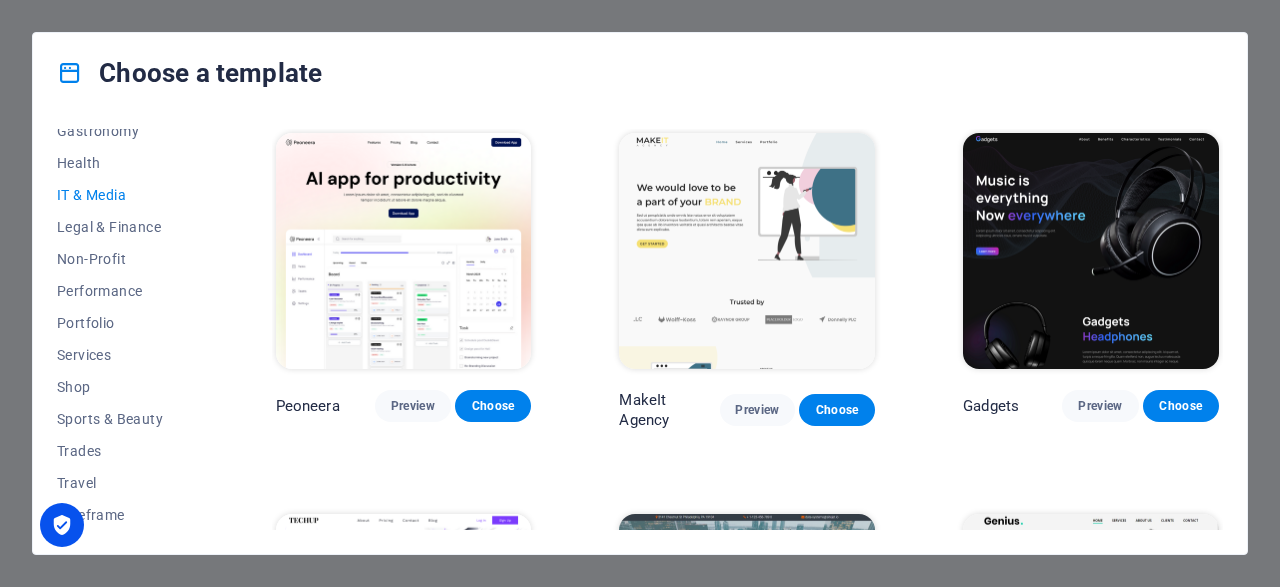 scroll, scrollTop: 0, scrollLeft: 0, axis: both 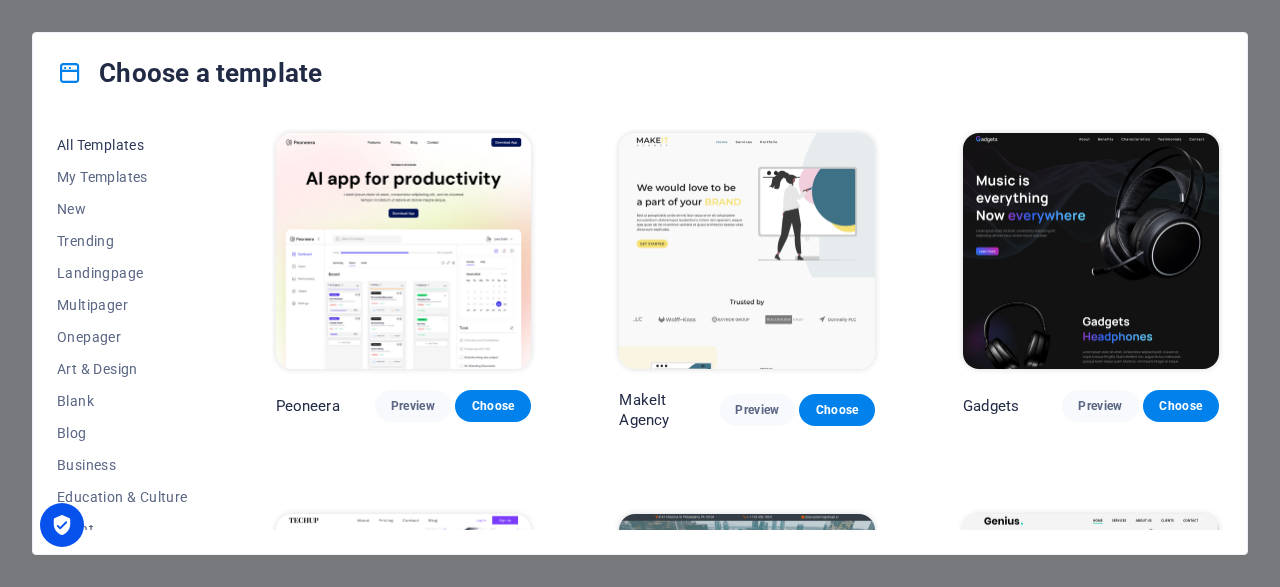 click on "All Templates" at bounding box center [122, 145] 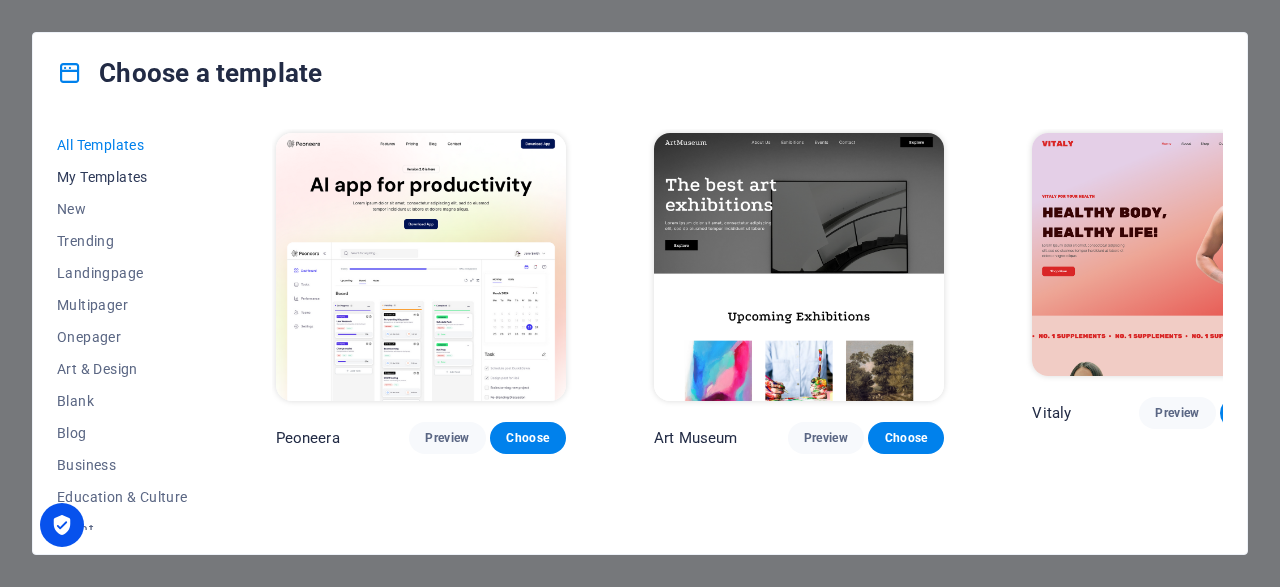 click on "My Templates" at bounding box center (122, 177) 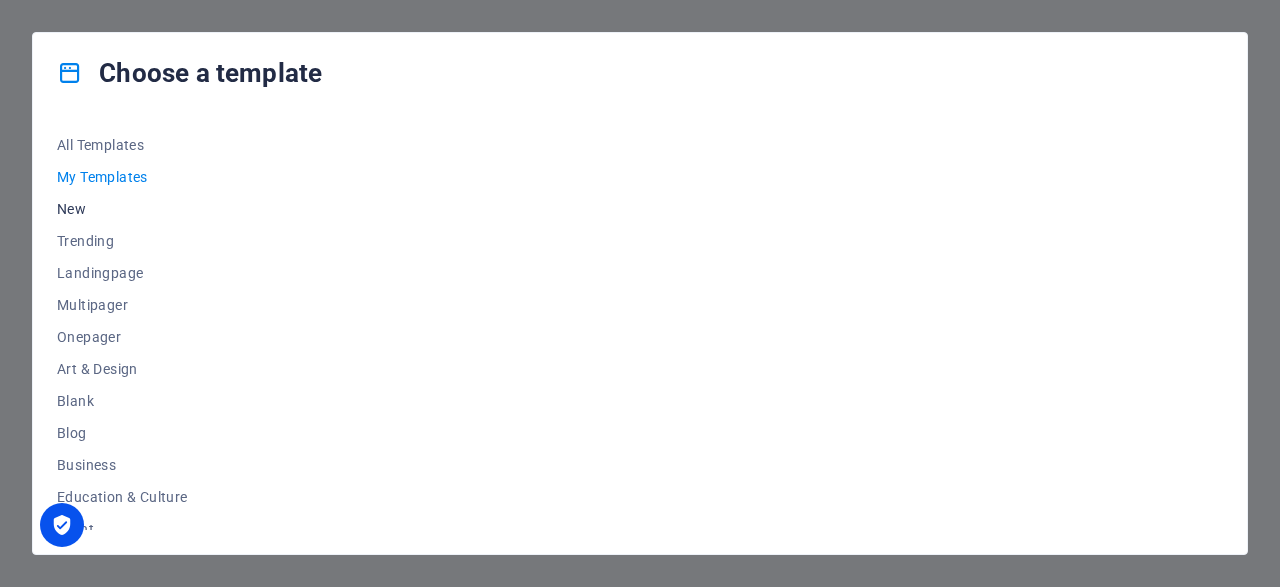 click on "New" at bounding box center (122, 209) 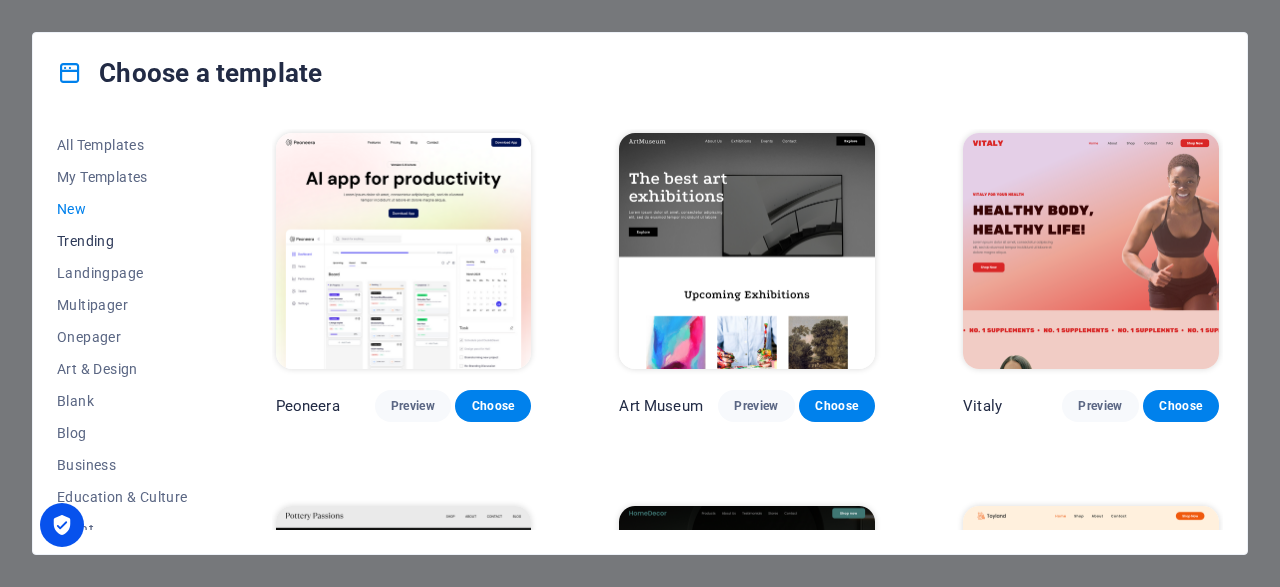 click on "Trending" at bounding box center (122, 241) 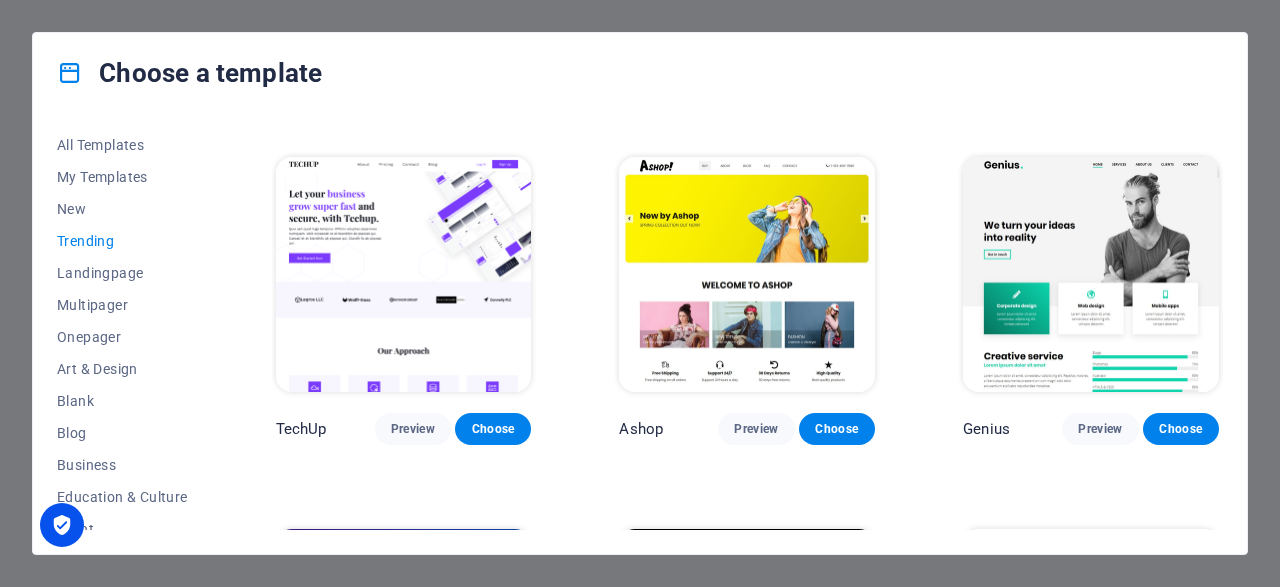 scroll, scrollTop: 1283, scrollLeft: 0, axis: vertical 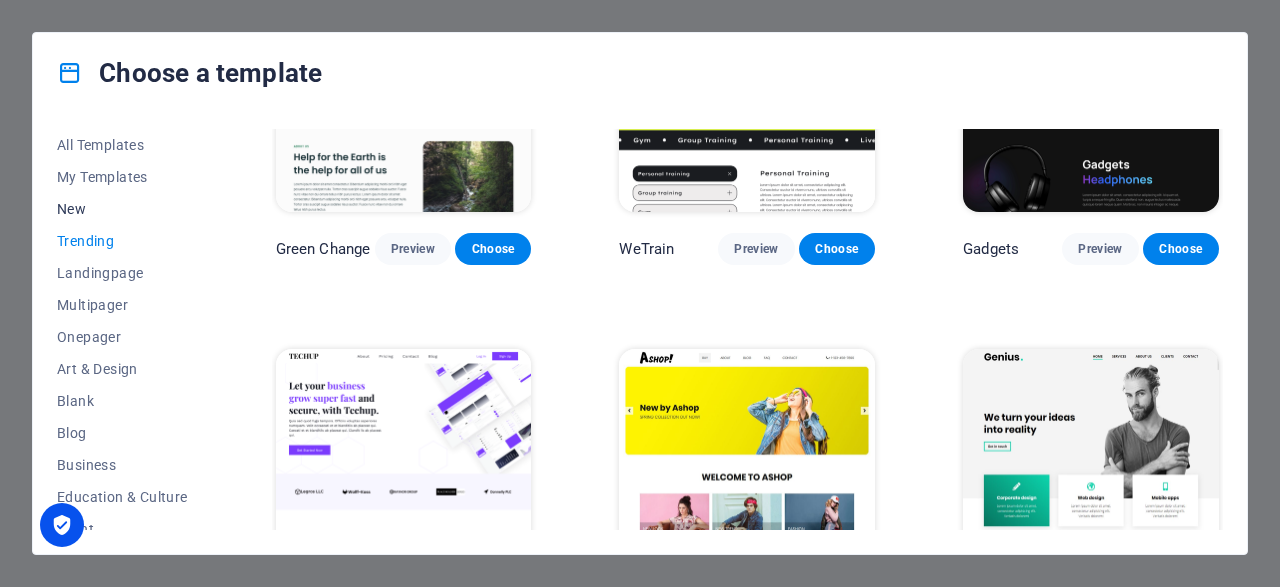 click on "New" at bounding box center [122, 209] 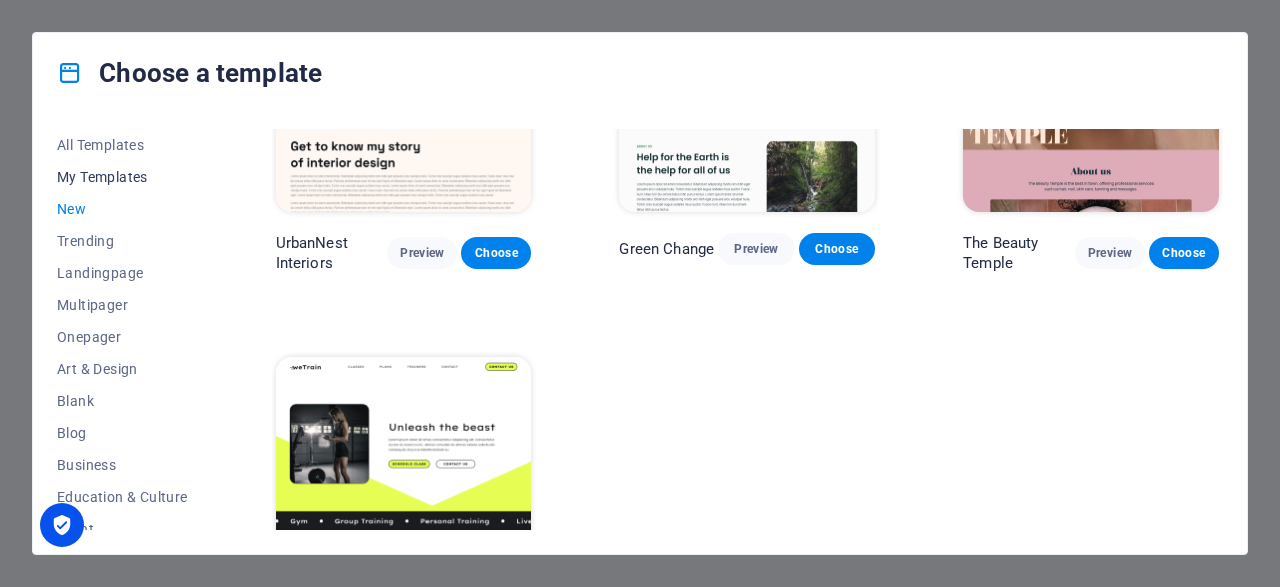 click on "My Templates" at bounding box center [122, 177] 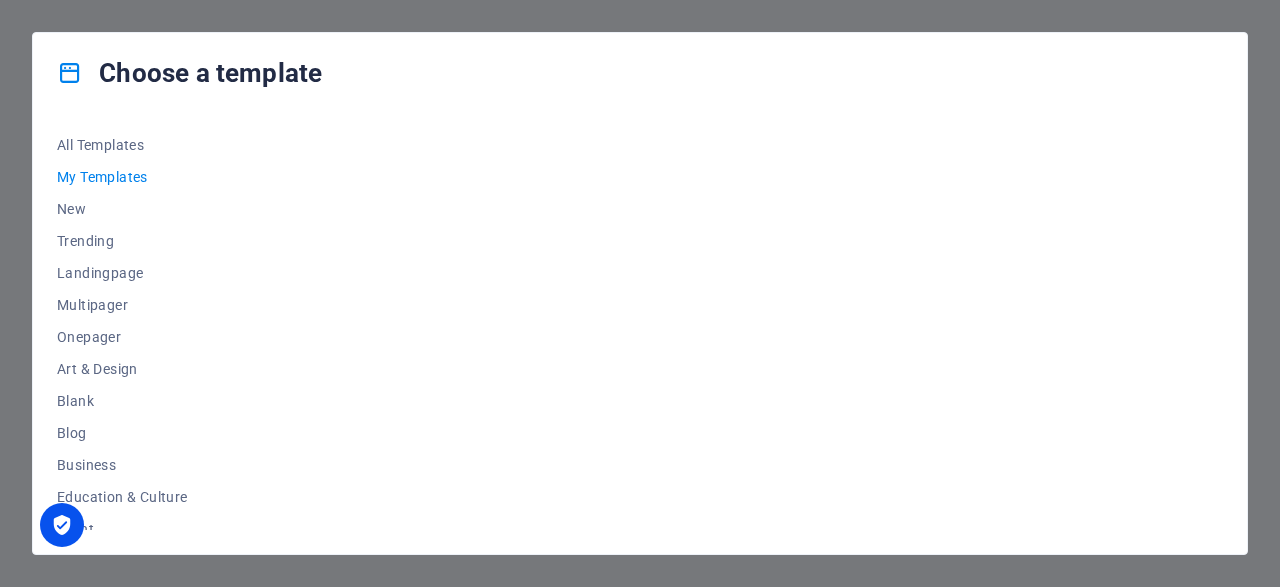 scroll, scrollTop: 0, scrollLeft: 0, axis: both 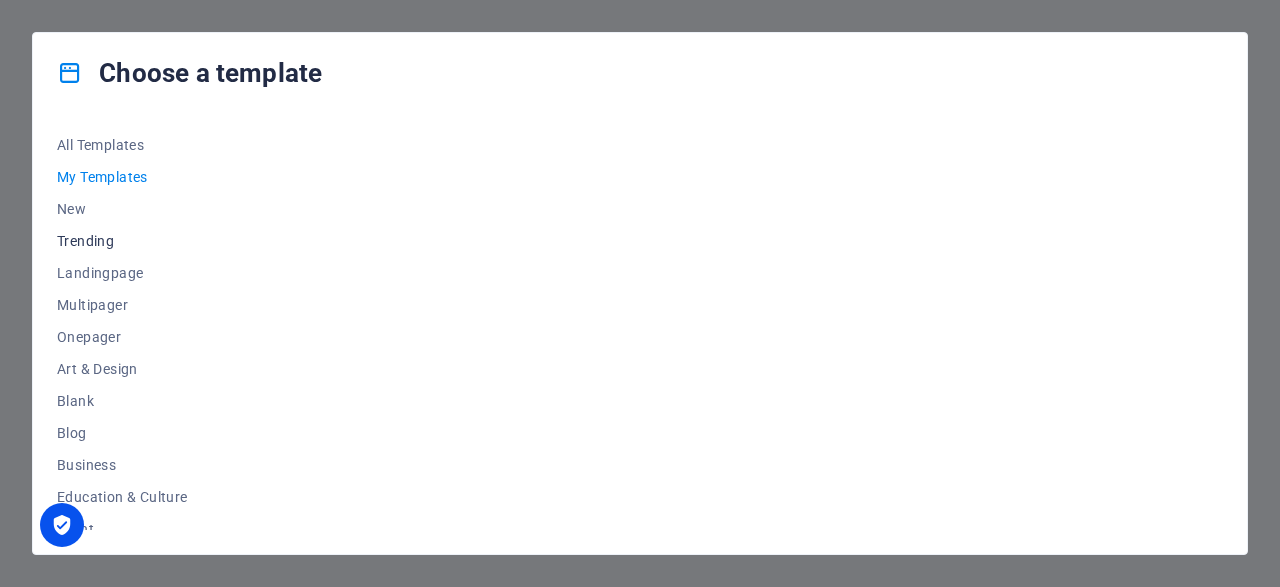 click on "Trending" at bounding box center [122, 241] 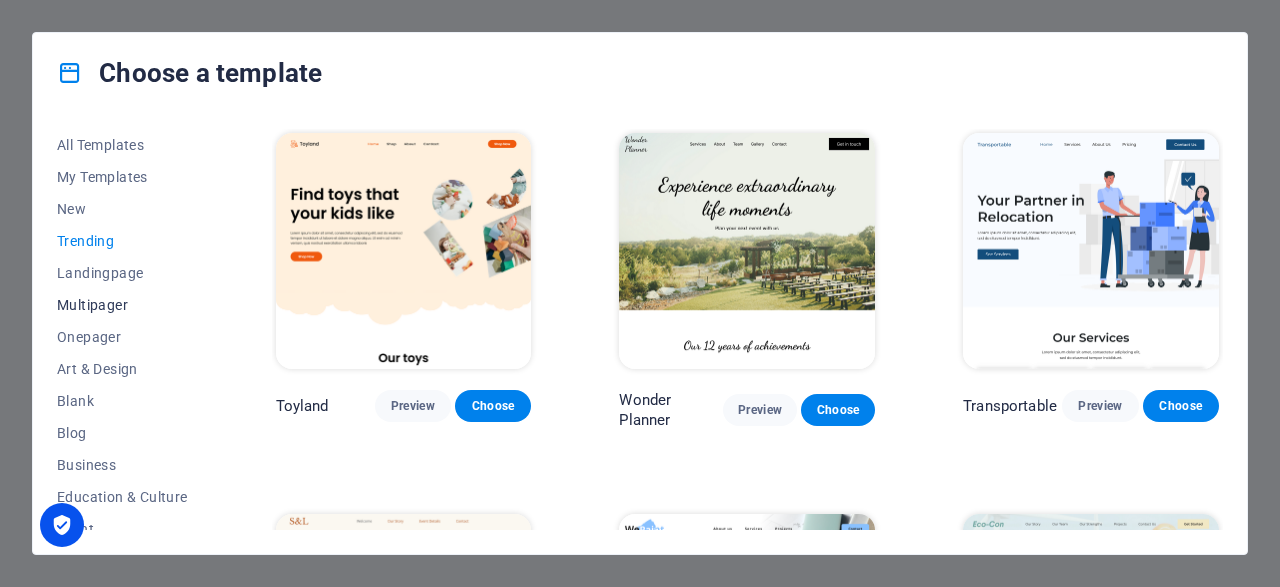 click on "Multipager" at bounding box center [122, 305] 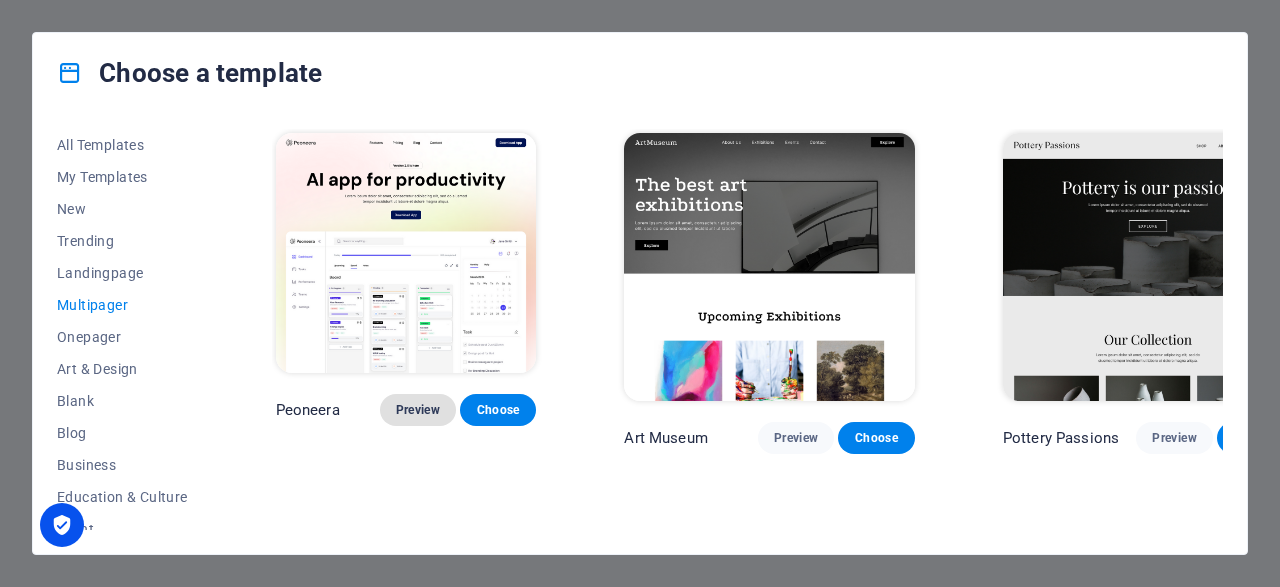 click on "Preview" at bounding box center (418, 410) 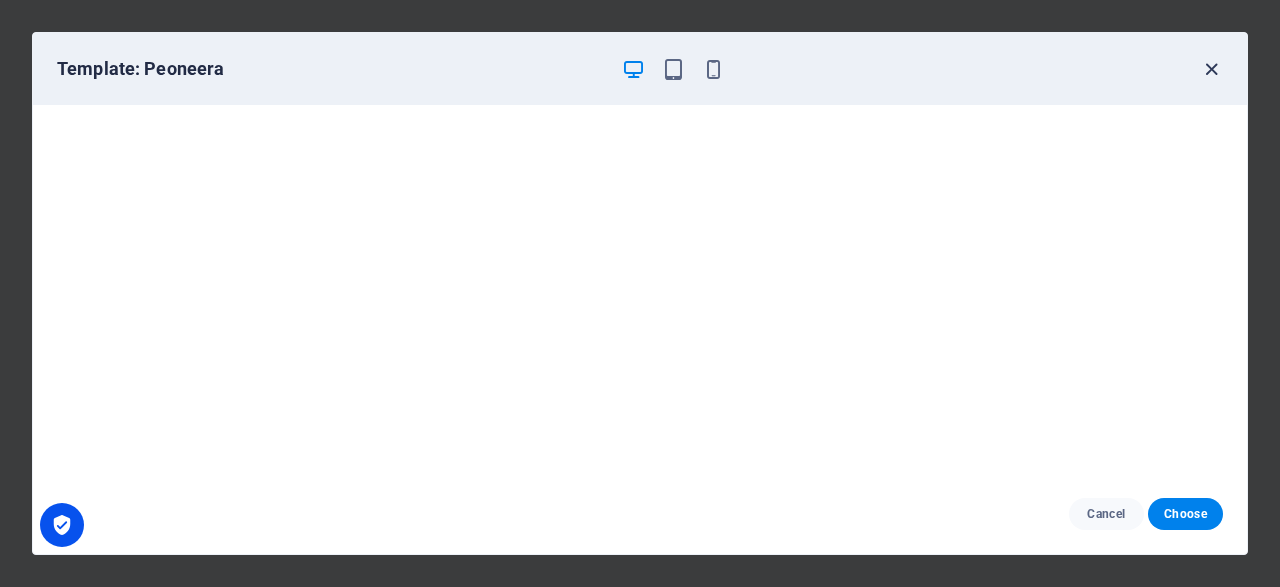 click at bounding box center (1211, 69) 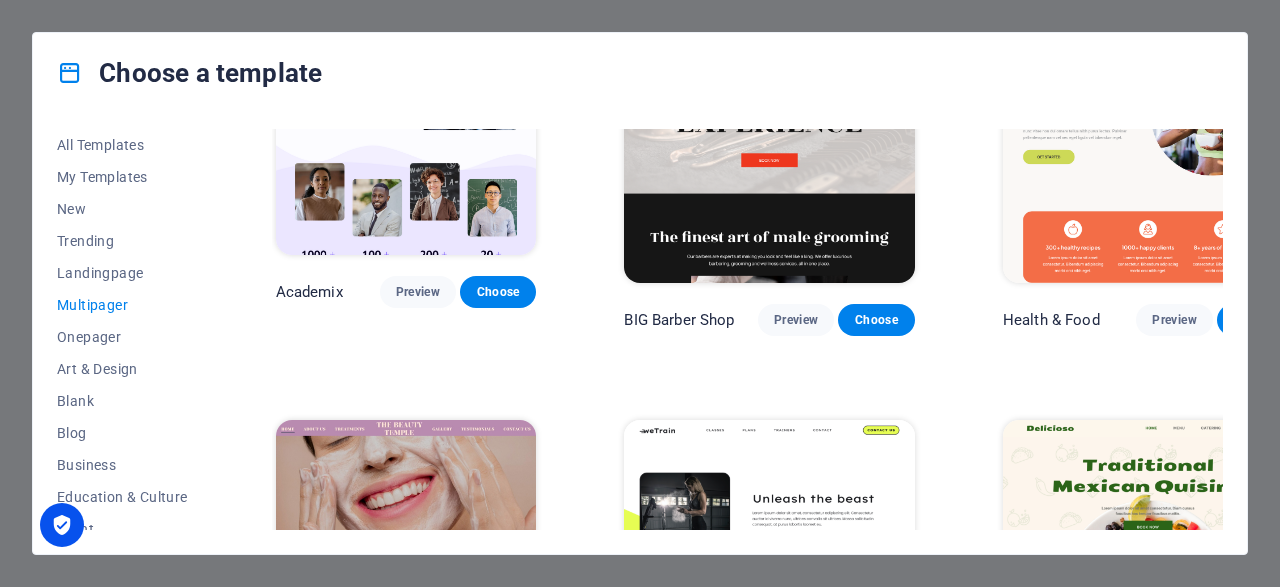 scroll, scrollTop: 960, scrollLeft: 0, axis: vertical 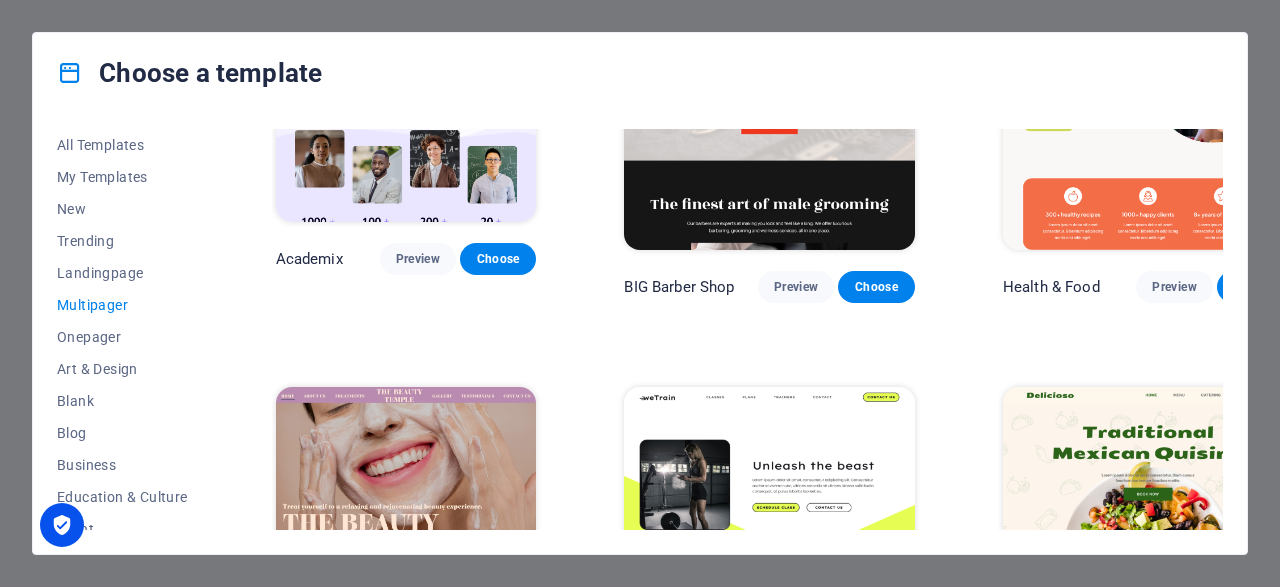 click at bounding box center [769, 521] 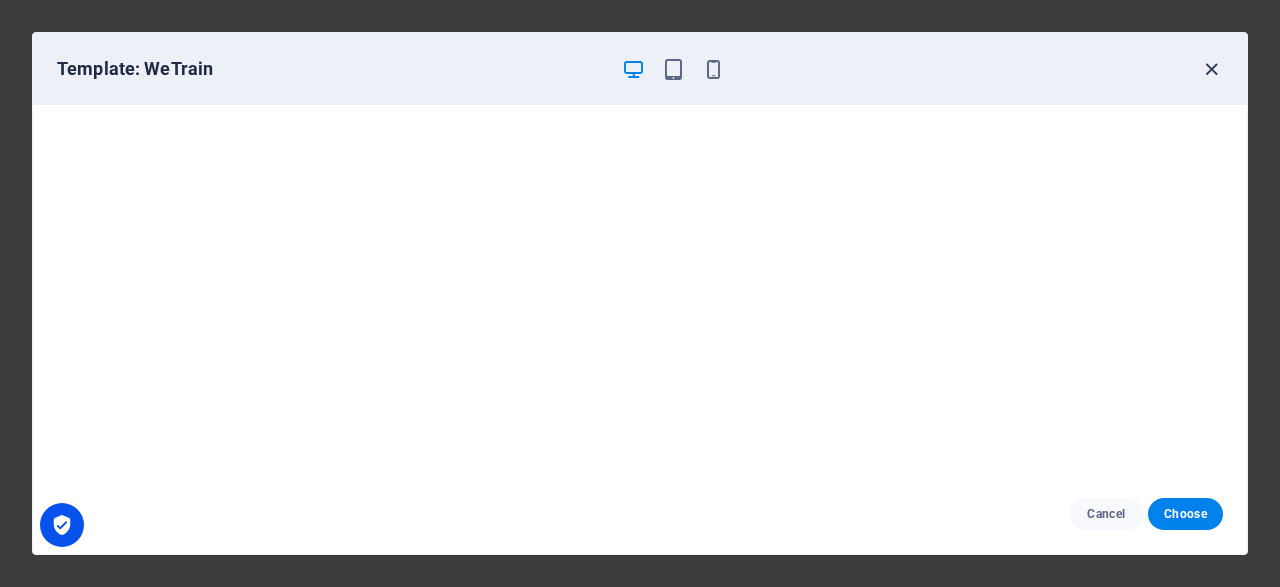 click at bounding box center [1211, 69] 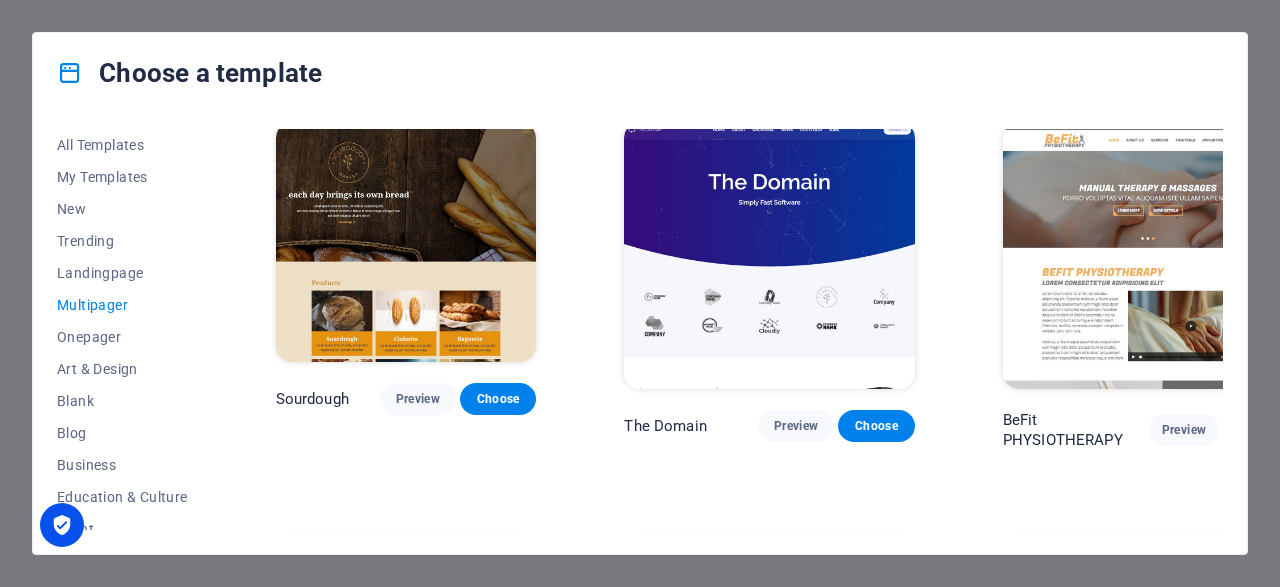 scroll, scrollTop: 5856, scrollLeft: 0, axis: vertical 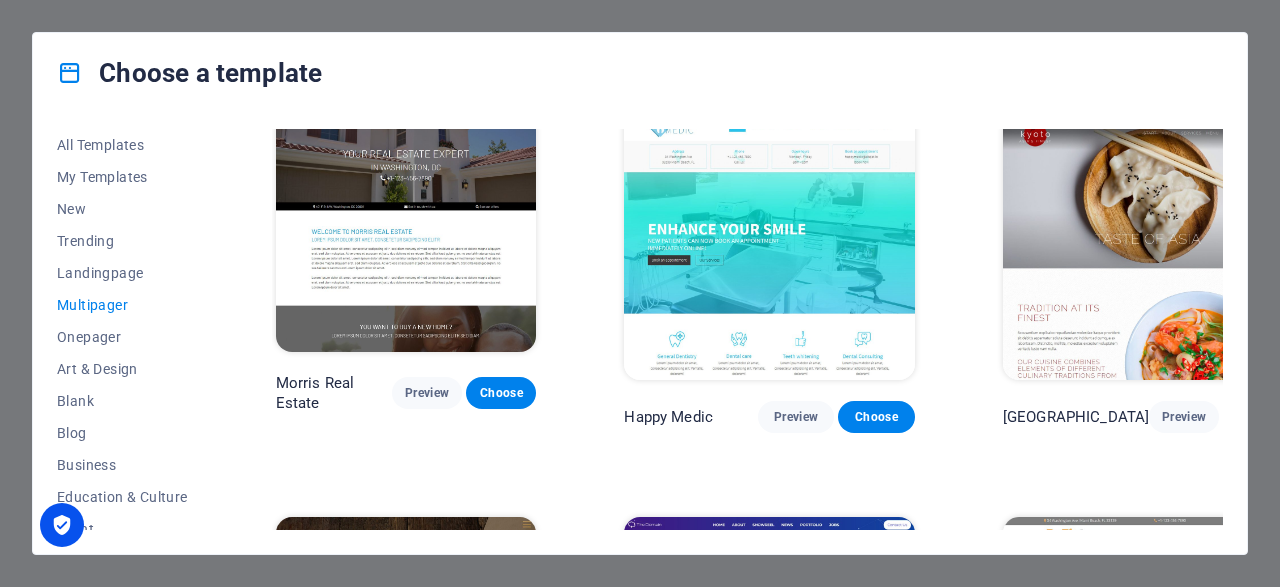 click on "Choose a template All Templates My Templates New Trending Landingpage Multipager Onepager Art & Design Blank Blog Business Education & Culture Event Gastronomy Health IT & Media Legal & Finance Non-Profit Performance Portfolio Services Shop Sports & Beauty Trades Travel Wireframe Peoneera Preview Choose Art Museum Preview Choose Pottery Passions Preview Choose Home Decor Preview Choose Wonder Planner Preview Choose Help & Care Preview Choose Academix Preview Choose BIG [PERSON_NAME] Shop Preview Choose Health & Food Preview Choose The Beauty Temple Preview Choose WeTrain Preview Choose Delicioso Preview Choose Dream Garden Preview Choose LumeDeAqua Preview Choose Pets Care Preview Choose SafeSpace Preview Choose Midnight Rain Bar Preview Choose Estator Preview Choose Health Group Preview Choose MakeIt Agency Preview Choose Flower Shop Preview Choose WeSpa Preview Choose CoffeeScience Preview Choose CoachLife Preview Choose Cafe de [GEOGRAPHIC_DATA] Preview Choose Denteeth Preview Choose Le Hair Preview Choose TechUp Preview" at bounding box center (640, 293) 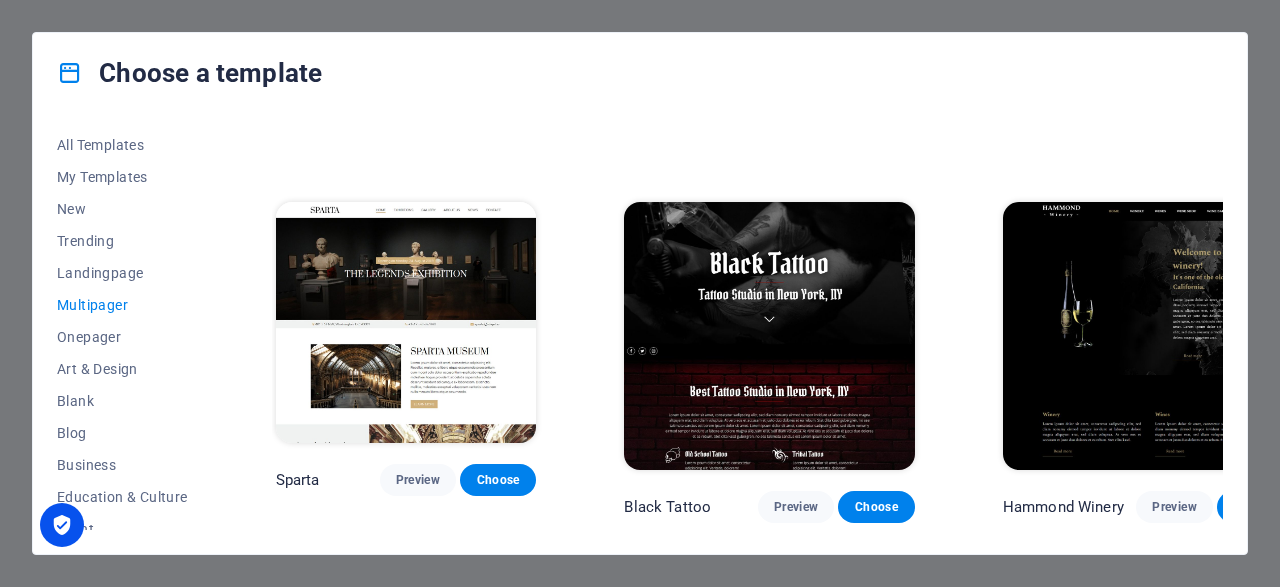 scroll, scrollTop: 7488, scrollLeft: 0, axis: vertical 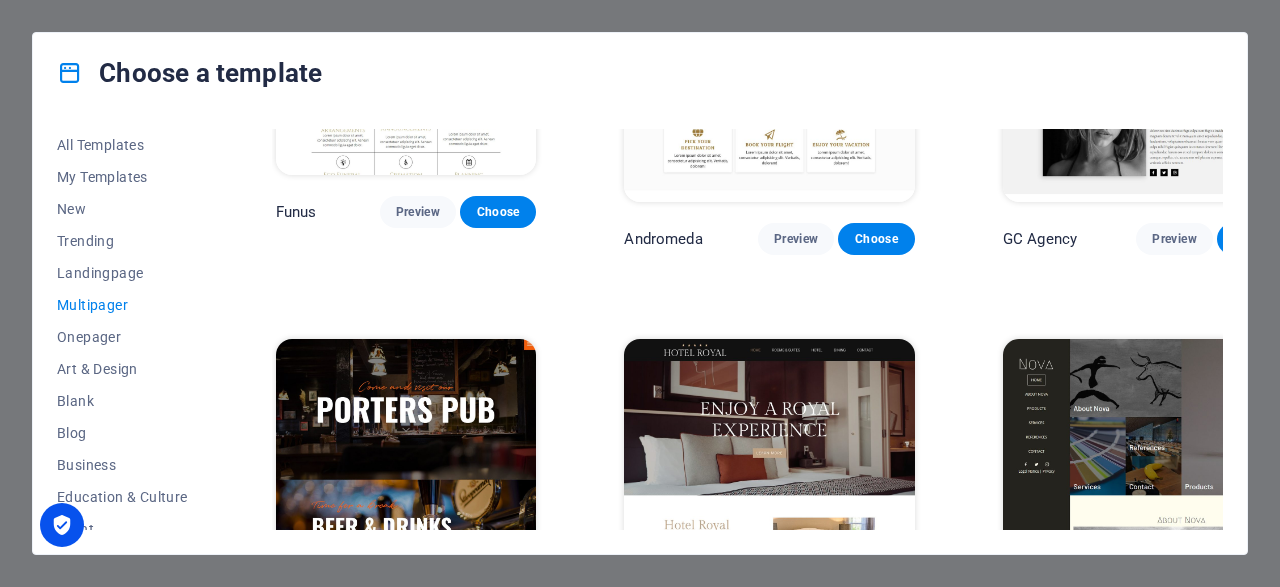 click at bounding box center (769, 878) 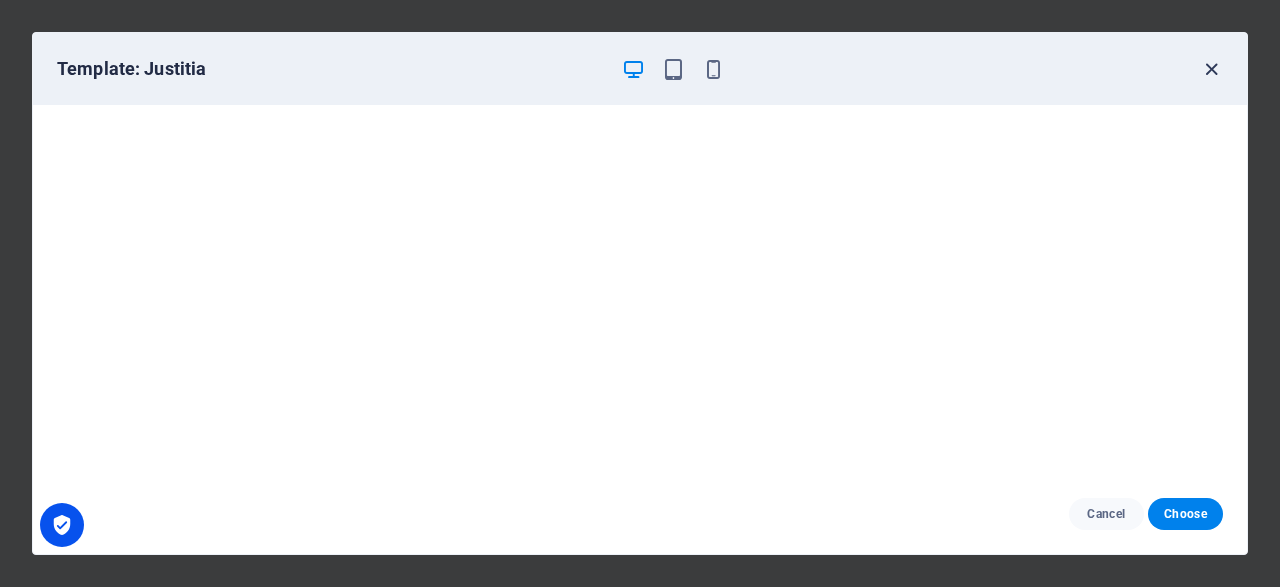 click at bounding box center [1211, 69] 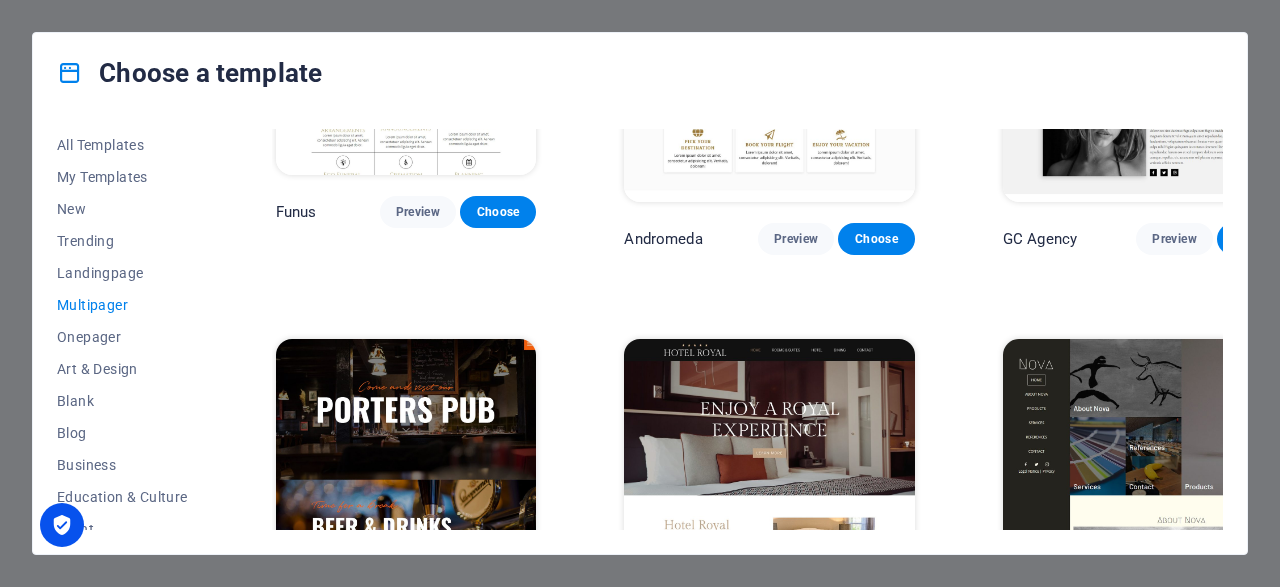 click on "Choose a template All Templates My Templates New Trending Landingpage Multipager Onepager Art & Design Blank Blog Business Education & Culture Event Gastronomy Health IT & Media Legal & Finance Non-Profit Performance Portfolio Services Shop Sports & Beauty Trades Travel Wireframe Peoneera Preview Choose Art Museum Preview Choose Pottery Passions Preview Choose Home Decor Preview Choose Wonder Planner Preview Choose Help & Care Preview Choose Academix Preview Choose BIG [PERSON_NAME] Shop Preview Choose Health & Food Preview Choose The Beauty Temple Preview Choose WeTrain Preview Choose Delicioso Preview Choose Dream Garden Preview Choose LumeDeAqua Preview Choose Pets Care Preview Choose SafeSpace Preview Choose Midnight Rain Bar Preview Choose Estator Preview Choose Health Group Preview Choose MakeIt Agency Preview Choose Flower Shop Preview Choose WeSpa Preview Choose CoffeeScience Preview Choose CoachLife Preview Choose Cafe de [GEOGRAPHIC_DATA] Preview Choose Denteeth Preview Choose Le Hair Preview Choose TechUp Preview" at bounding box center (640, 293) 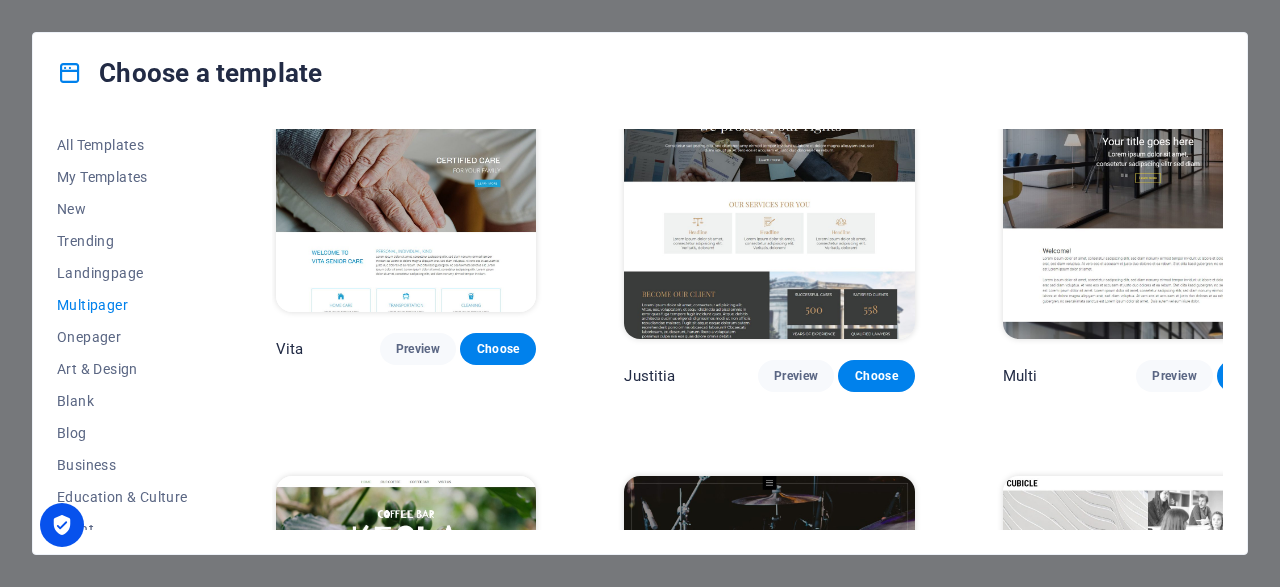scroll, scrollTop: 8266, scrollLeft: 0, axis: vertical 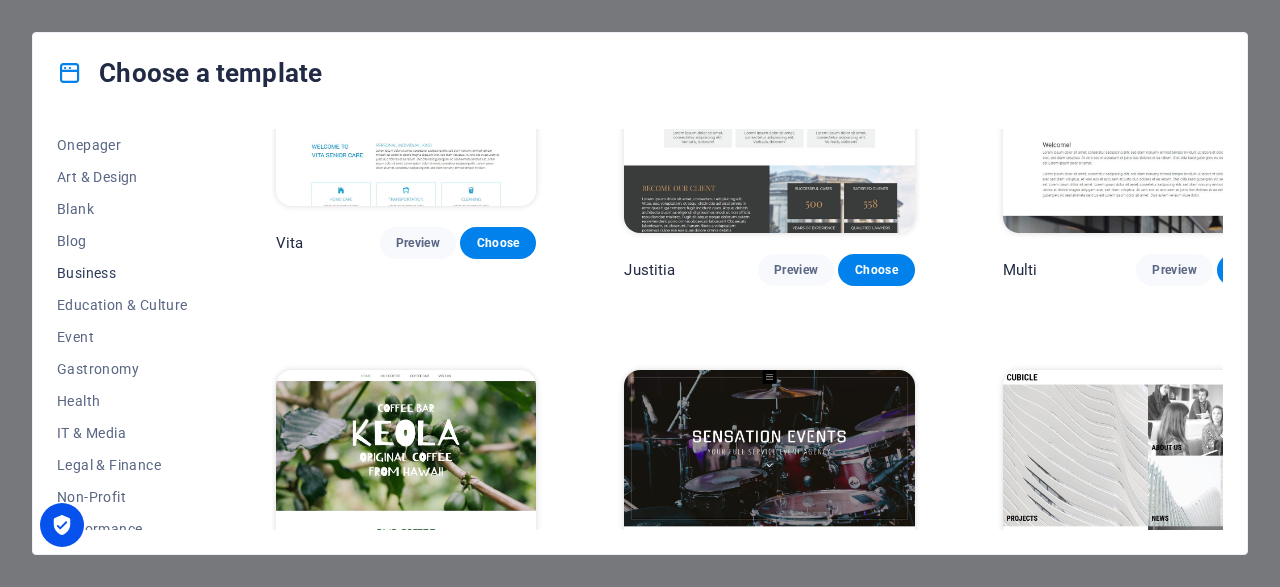 click on "Business" at bounding box center [122, 273] 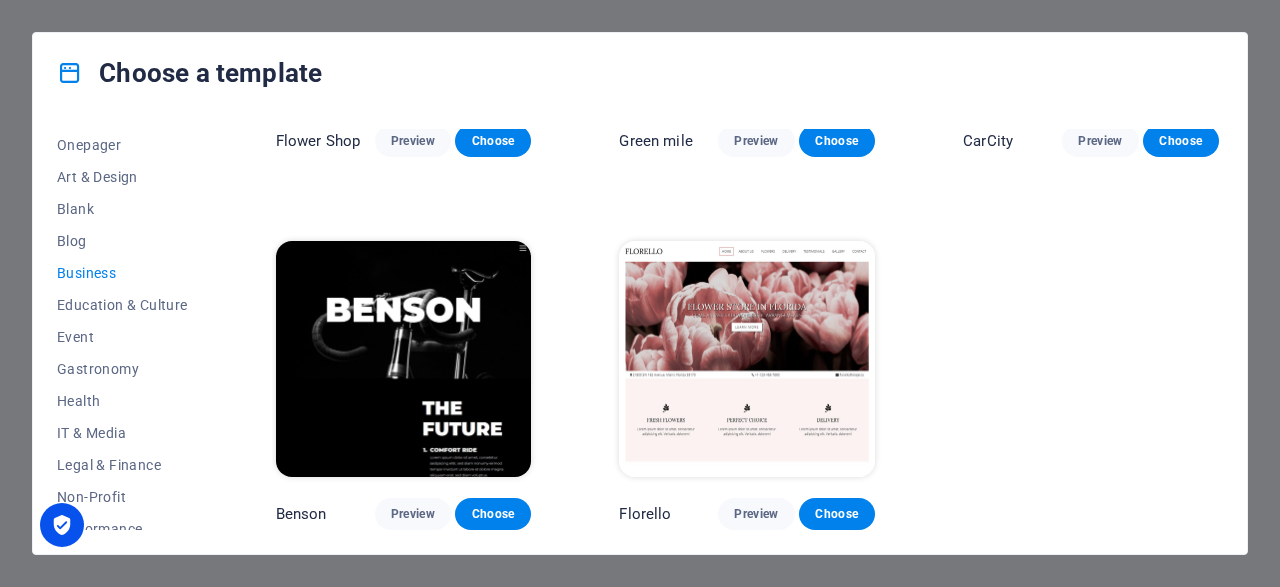 scroll, scrollTop: 644, scrollLeft: 0, axis: vertical 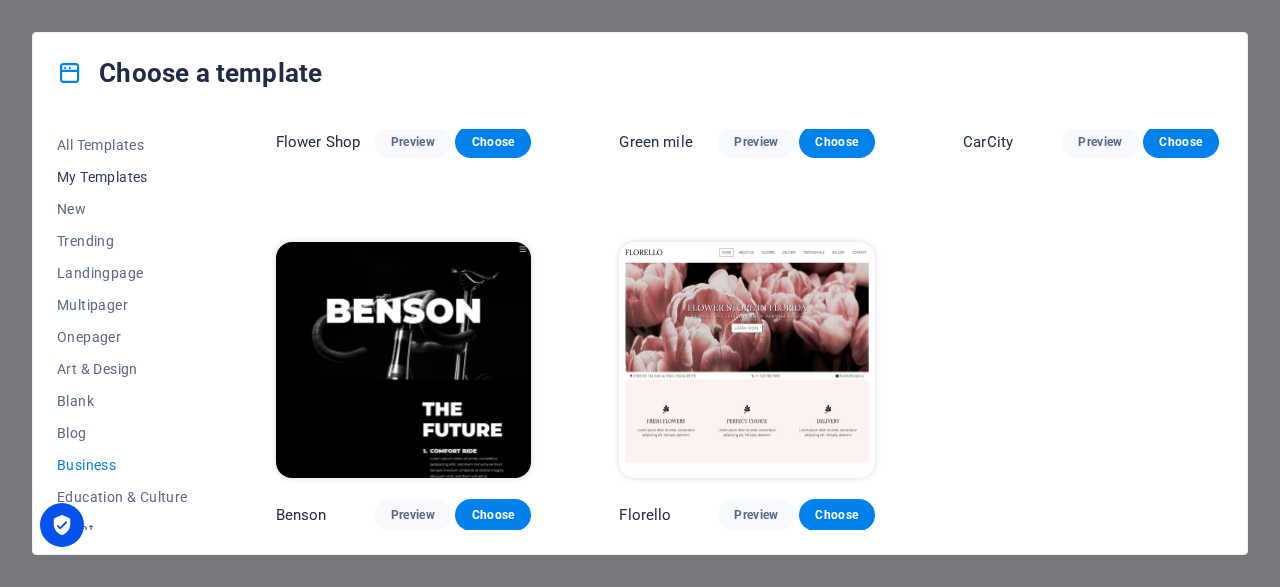 click on "My Templates" at bounding box center (122, 177) 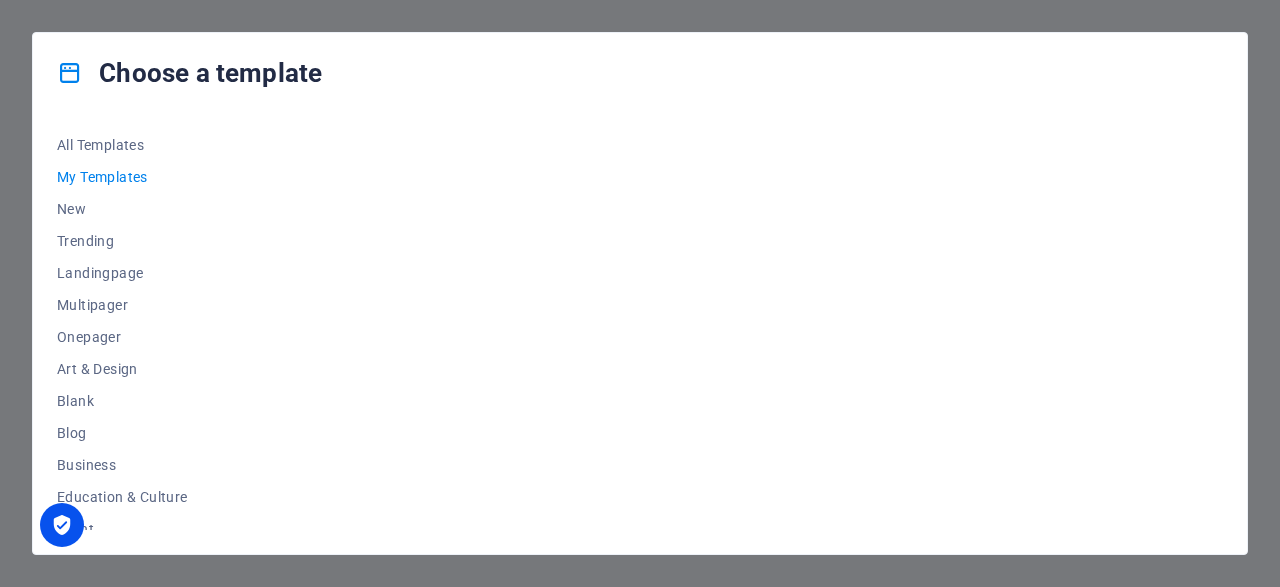 scroll, scrollTop: 0, scrollLeft: 0, axis: both 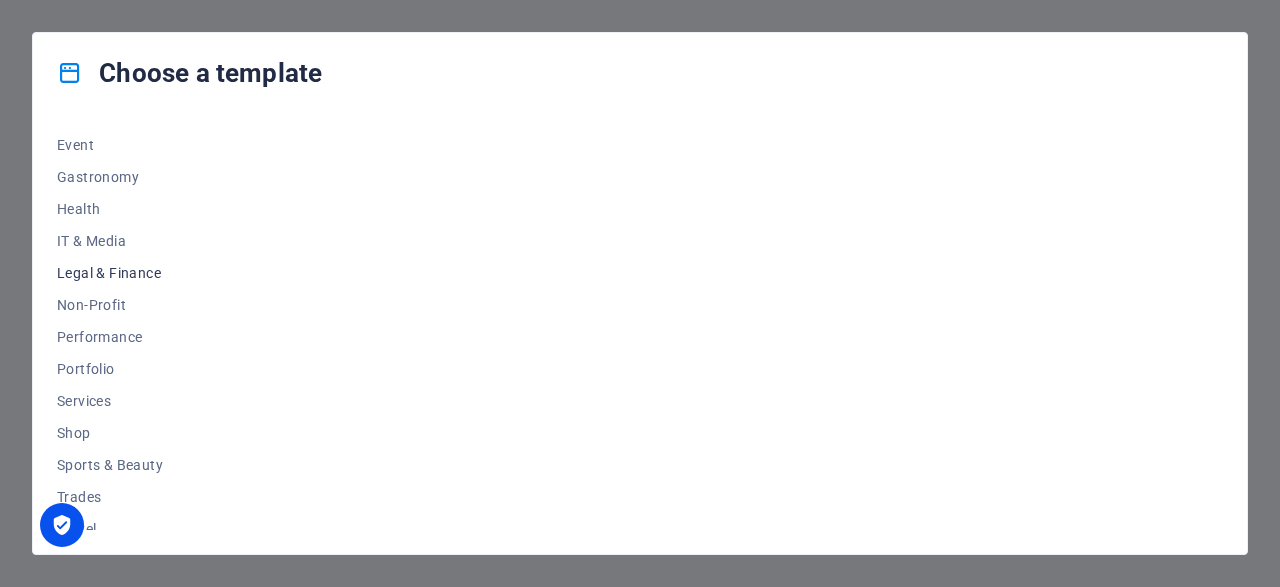 click on "Legal & Finance" at bounding box center (122, 273) 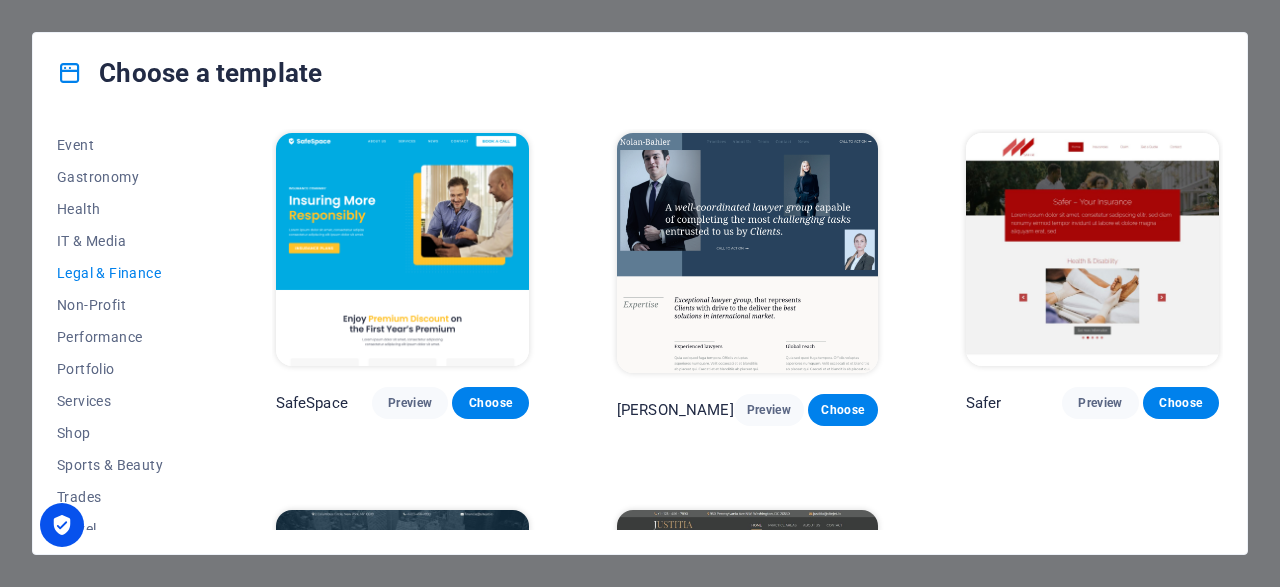click at bounding box center (1092, 249) 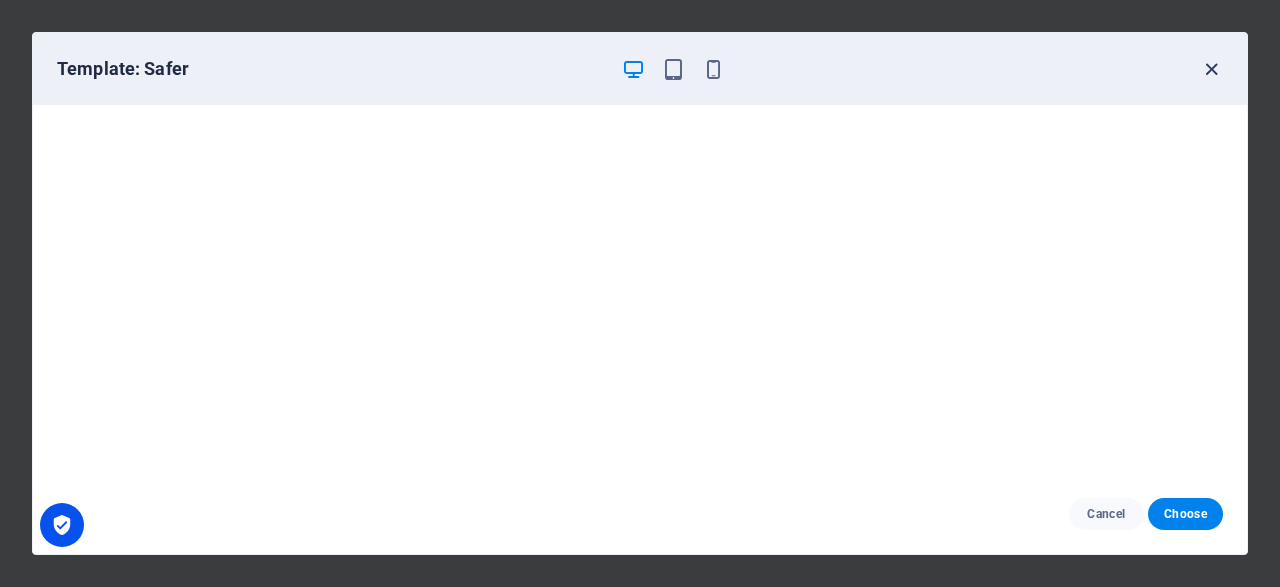 click at bounding box center (1211, 69) 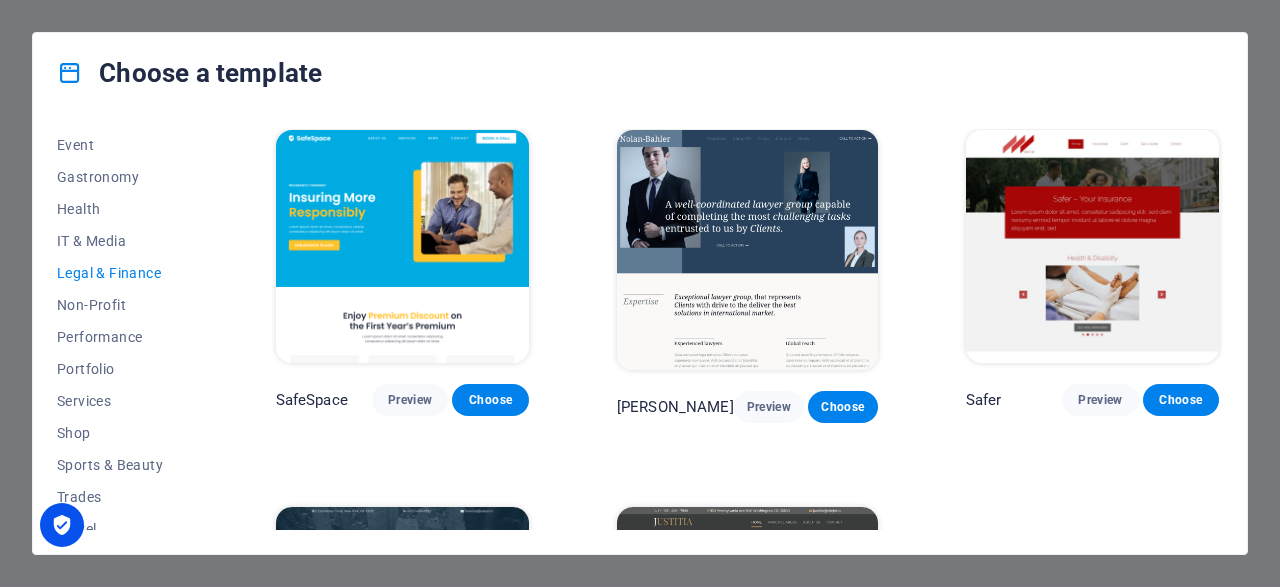 scroll, scrollTop: 0, scrollLeft: 0, axis: both 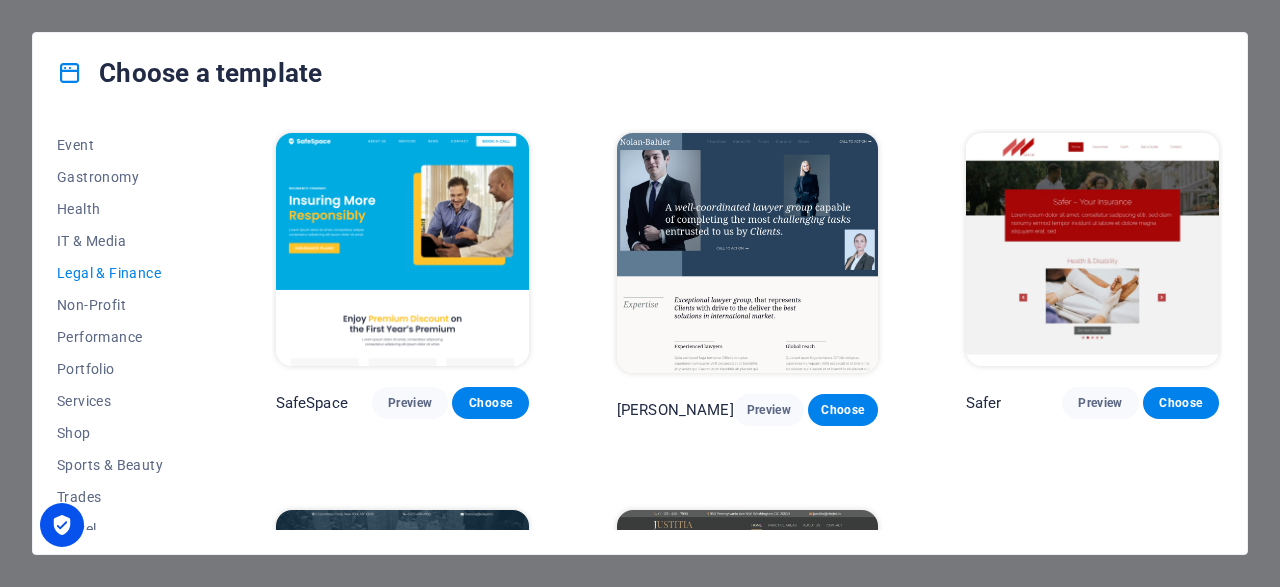 click at bounding box center (1092, 249) 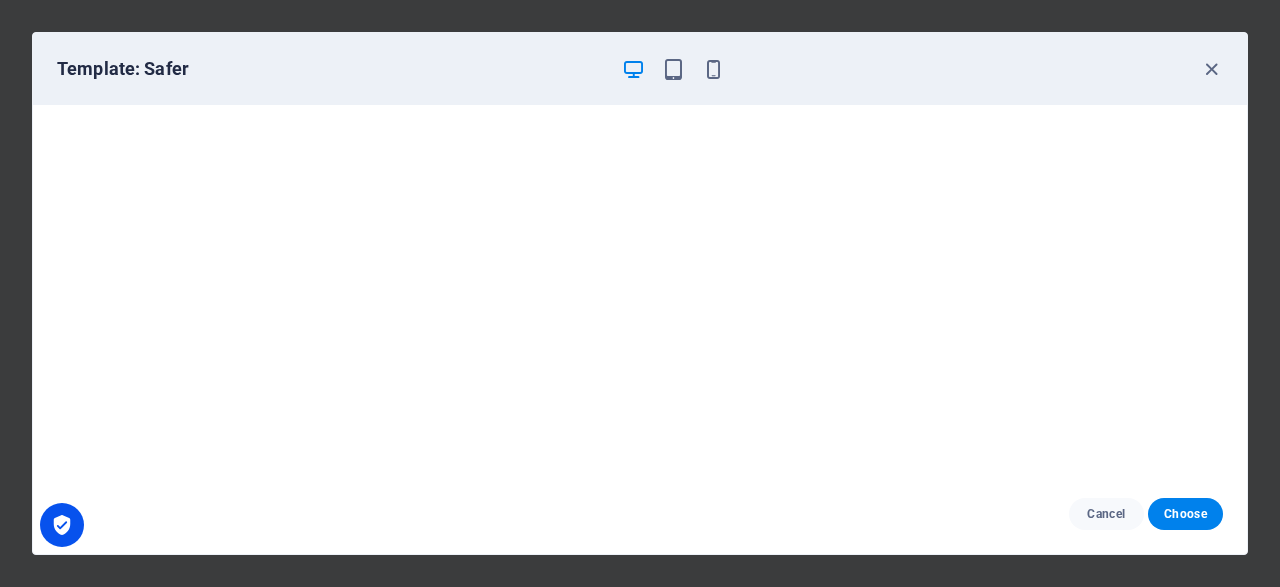 scroll, scrollTop: 0, scrollLeft: 0, axis: both 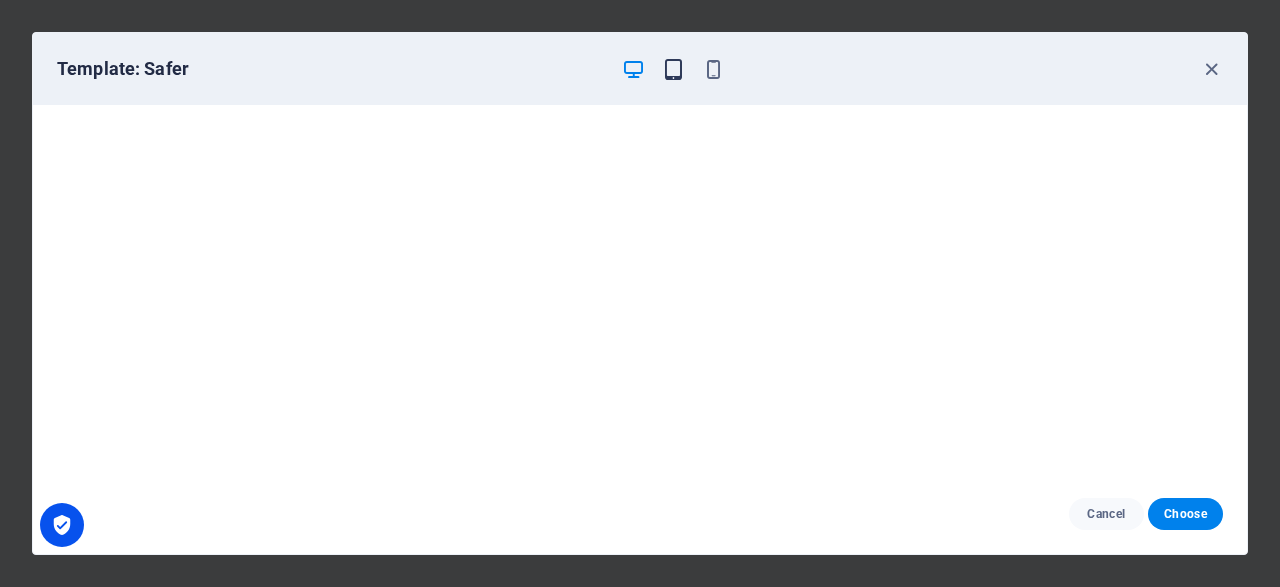 click at bounding box center [673, 69] 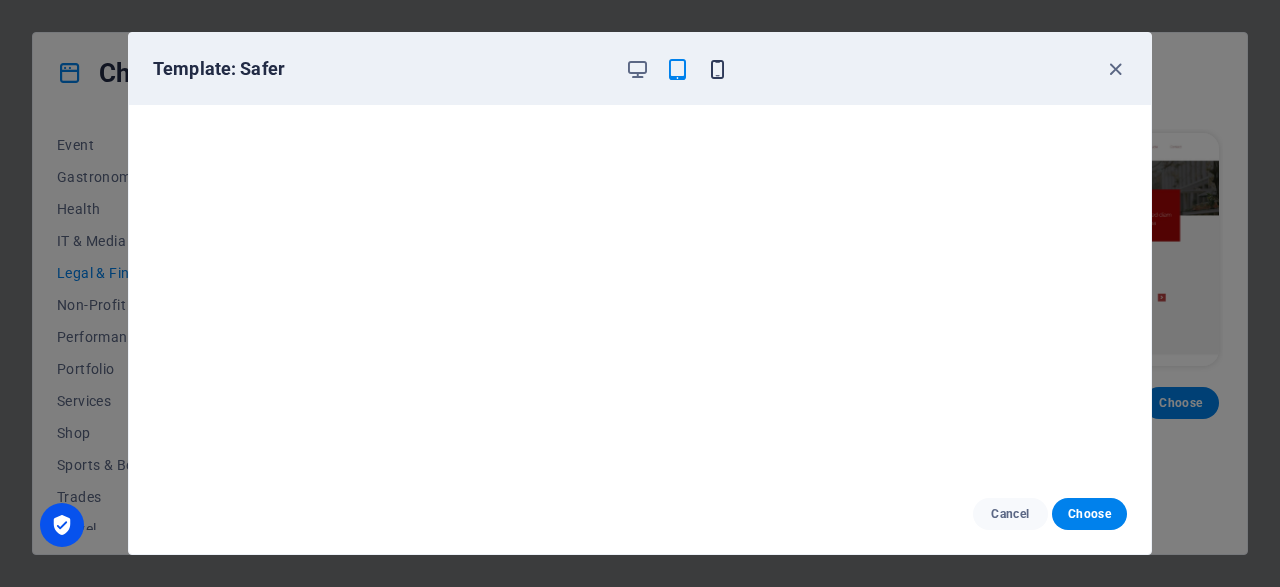 click at bounding box center (717, 69) 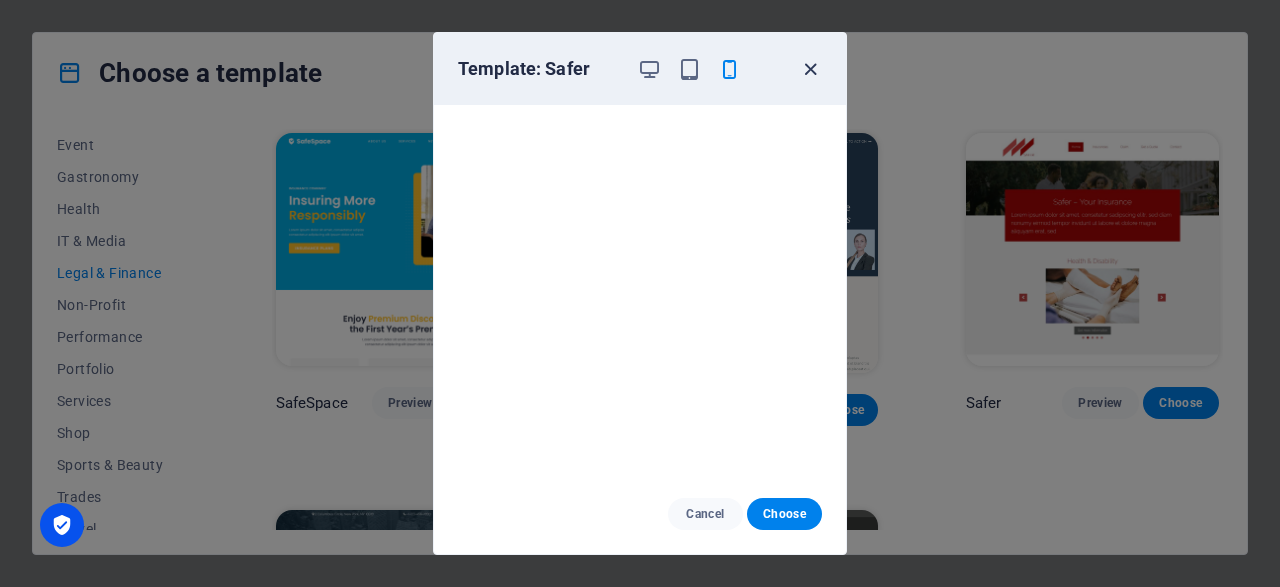 click at bounding box center (810, 69) 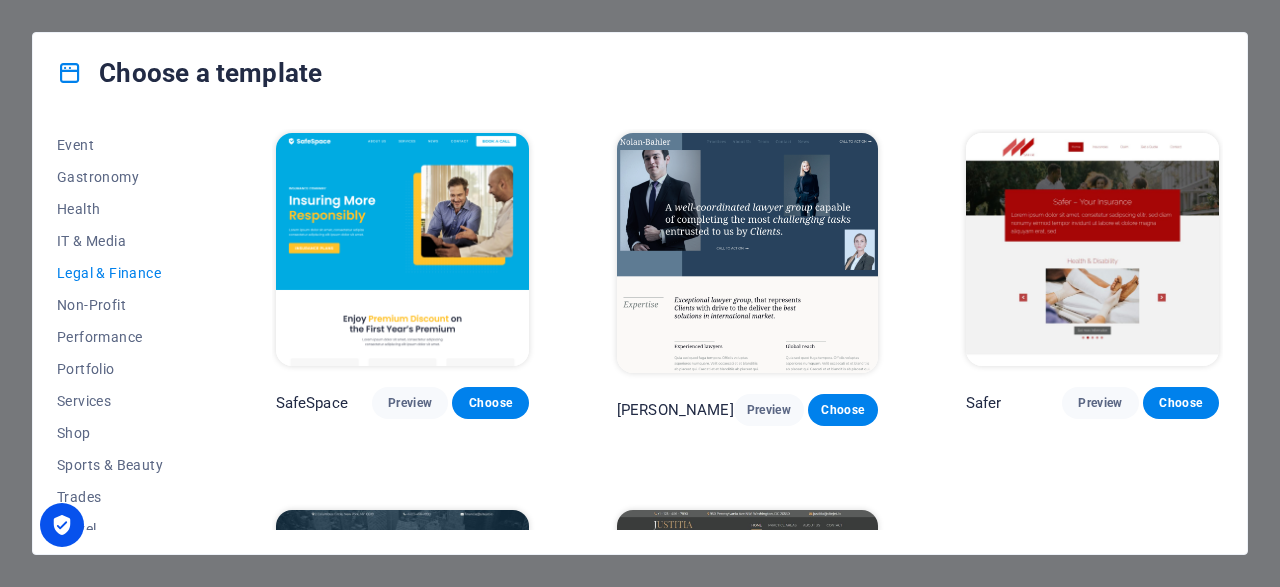 click on "Choose a template All Templates My Templates New Trending Landingpage Multipager Onepager Art & Design Blank Blog Business Education & Culture Event Gastronomy Health IT & Media Legal & Finance Non-Profit Performance Portfolio Services Shop Sports & Beauty Trades Travel Wireframe SafeSpace Preview Choose [PERSON_NAME] Preview Choose Safer Preview Choose Financia Preview Choose Justitia Preview Choose" at bounding box center [640, 293] 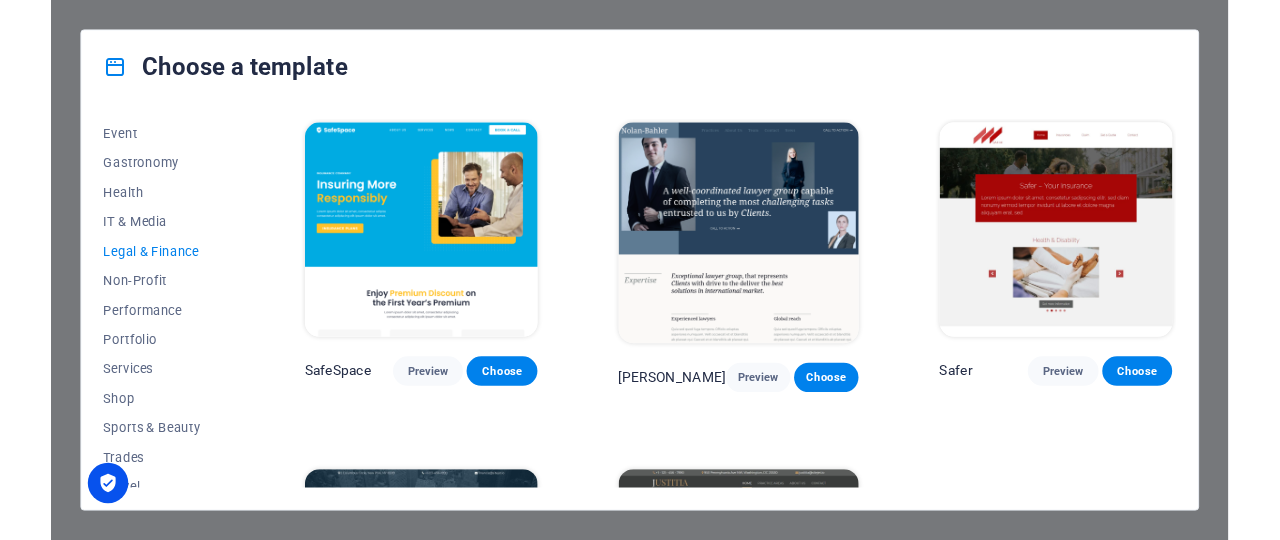 scroll, scrollTop: 263, scrollLeft: 0, axis: vertical 